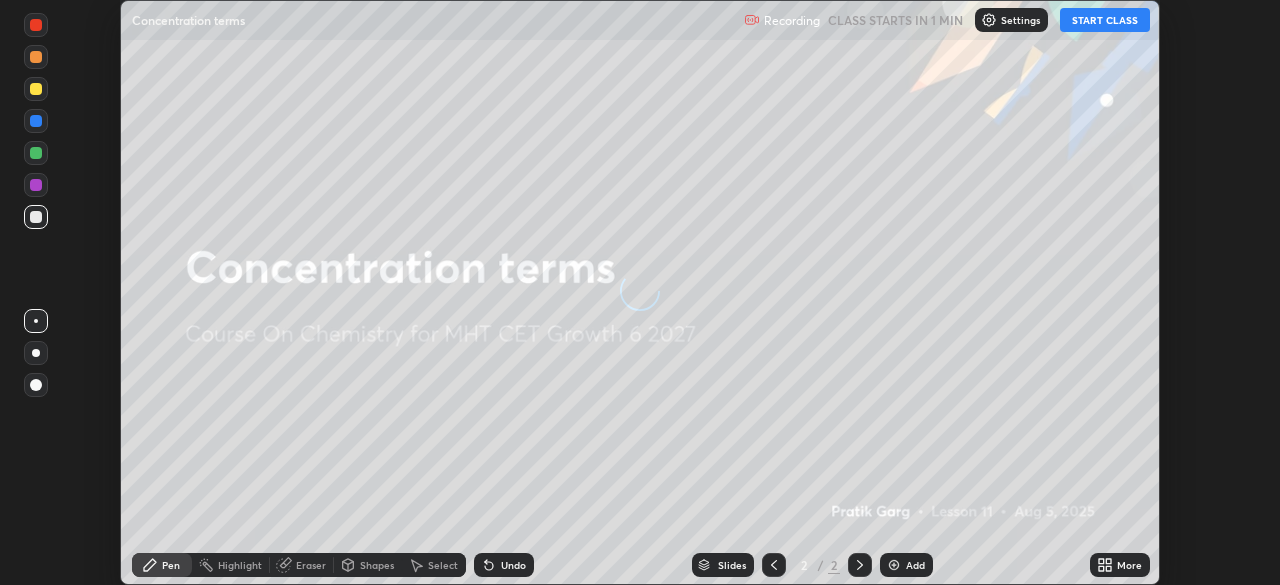 scroll, scrollTop: 0, scrollLeft: 0, axis: both 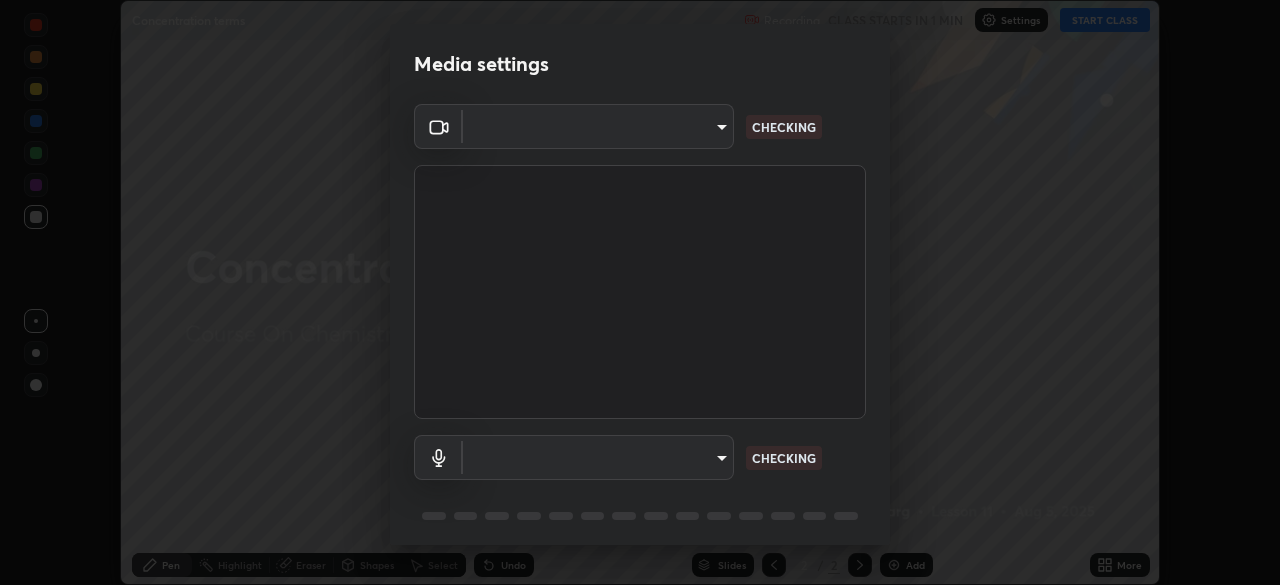type on "aa5dc0d8d5ea0cb844018183298f8d64bfb23ffc92fce9be5d89ceada4911c6b" 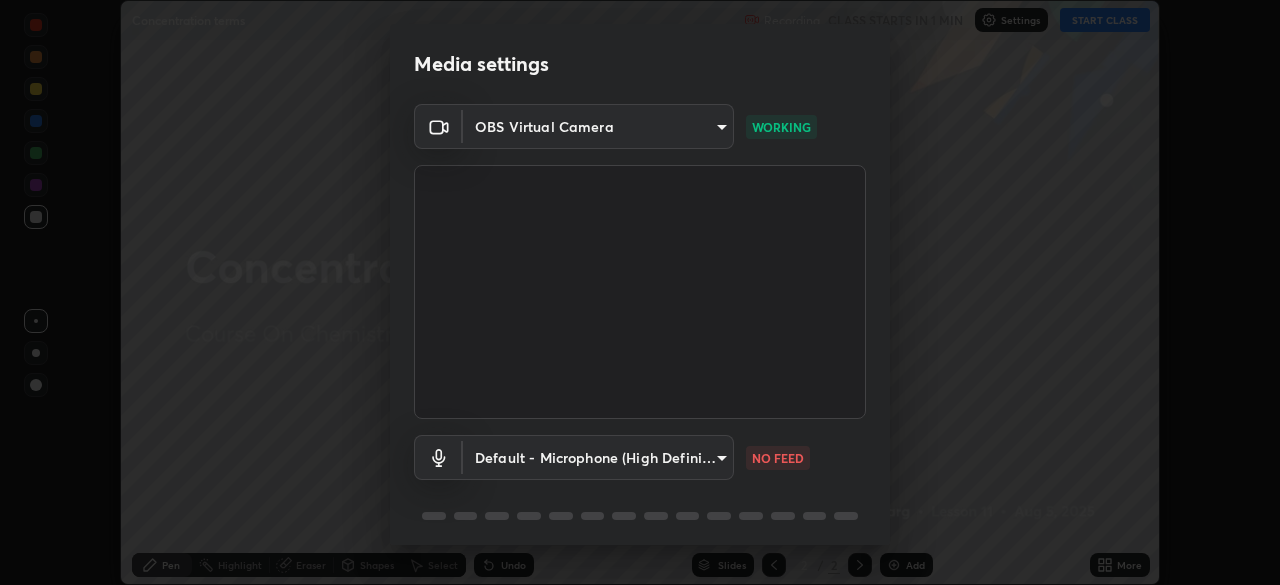 scroll, scrollTop: 71, scrollLeft: 0, axis: vertical 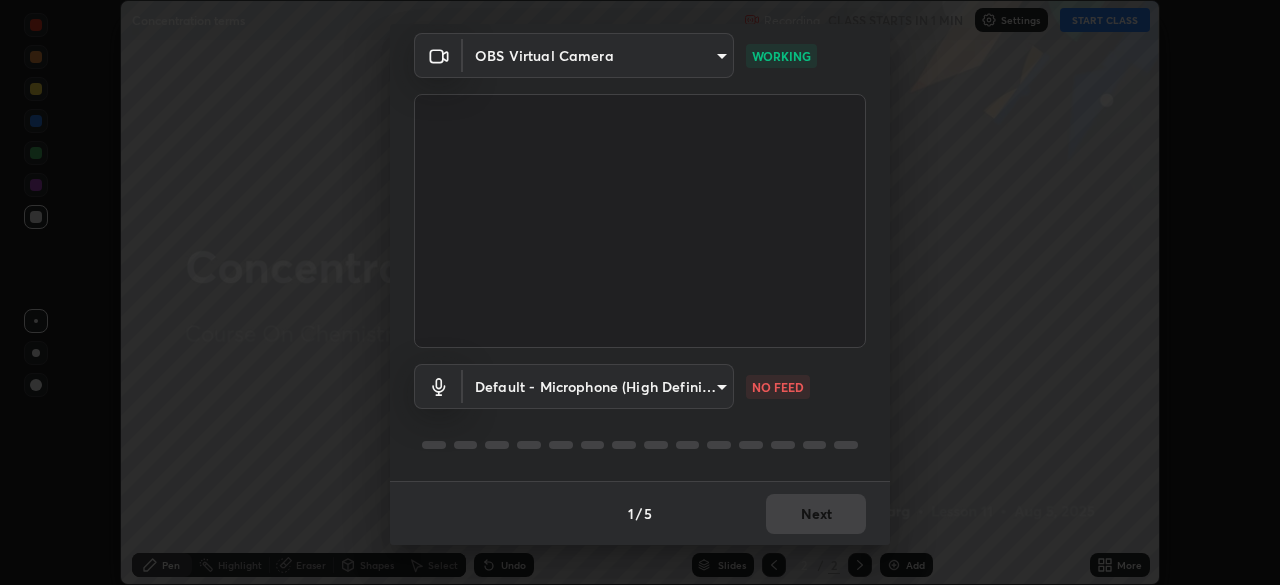 click on "Erase all Concentration terms Recording CLASS STARTS IN 1 MIN Settings START CLASS Setting up your live class Concentration terms • L11 of Course On Chemistry for MHT CET Growth 6 2027 [FIRST] [LAST] Pen Highlight Eraser Shapes Select Undo Slides 2 / 2 Add More No doubts shared Encourage your learners to ask a doubt for better clarity Report an issue Reason for reporting Buffering Chat not working Audio - Video sync issue Educator video quality low ​ Attach an image Report Media settings OBS Virtual Camera [HASH] WORKING Default - Microphone (High Definition Audio Device) default NO FEED 1 / 5 Next" at bounding box center [640, 292] 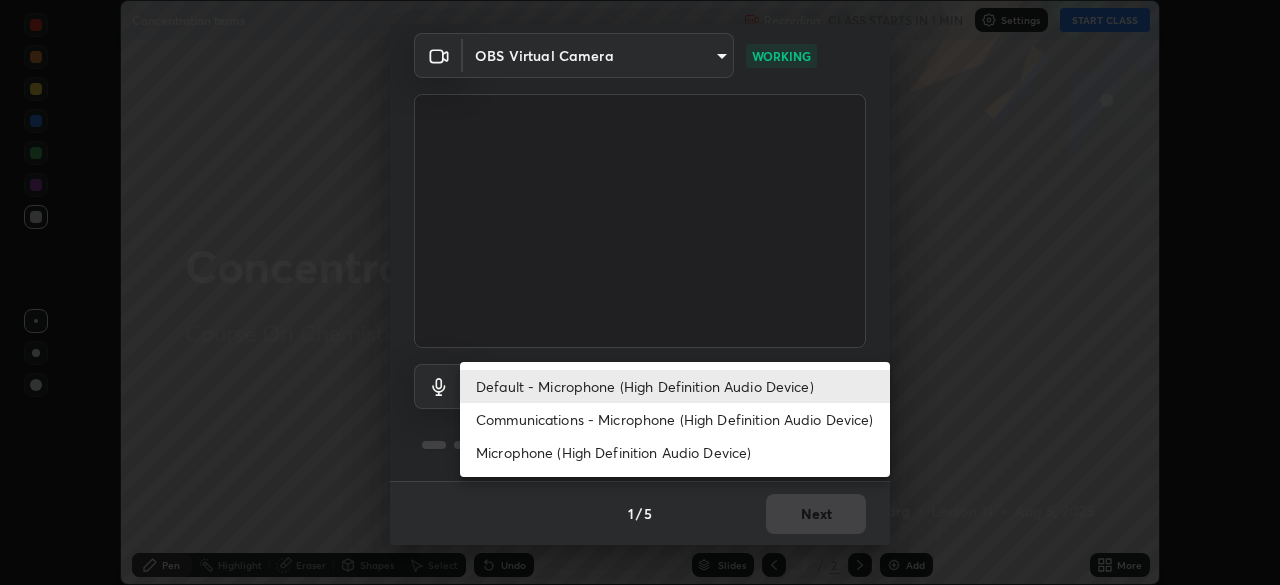click on "Communications - Microphone (High Definition Audio Device)" at bounding box center [675, 419] 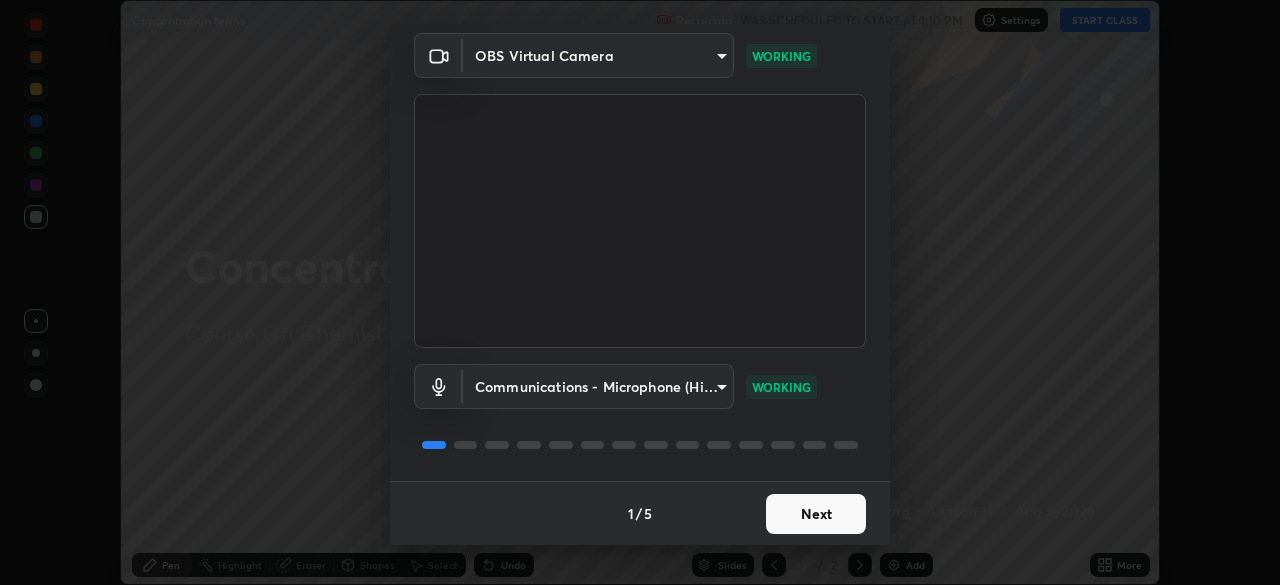 click on "Next" at bounding box center [816, 514] 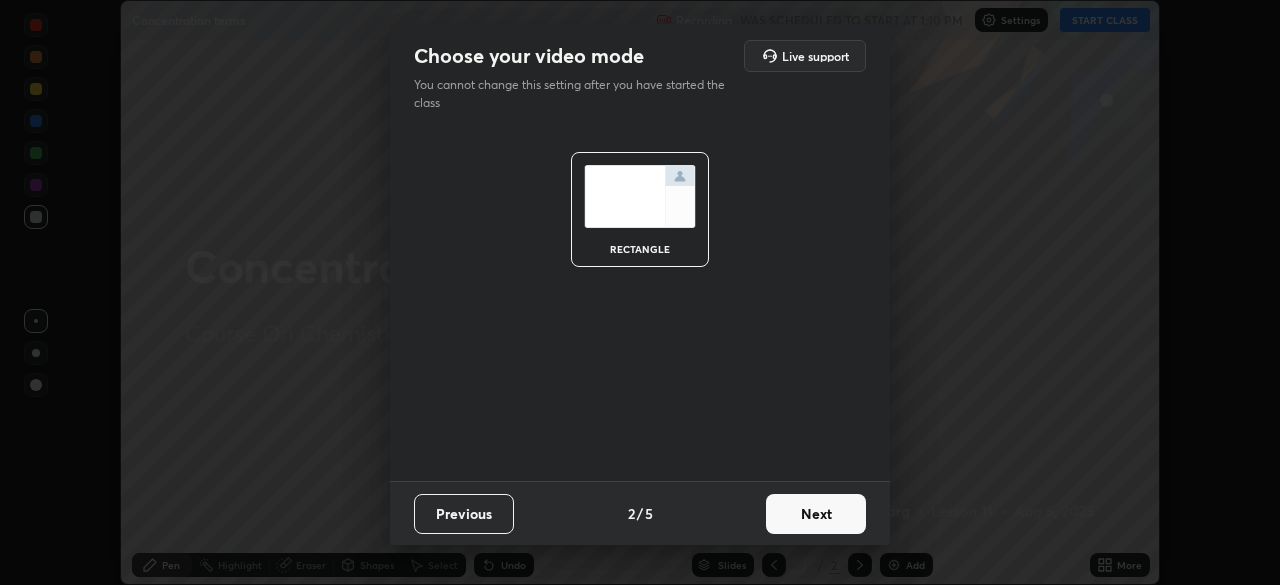 scroll, scrollTop: 0, scrollLeft: 0, axis: both 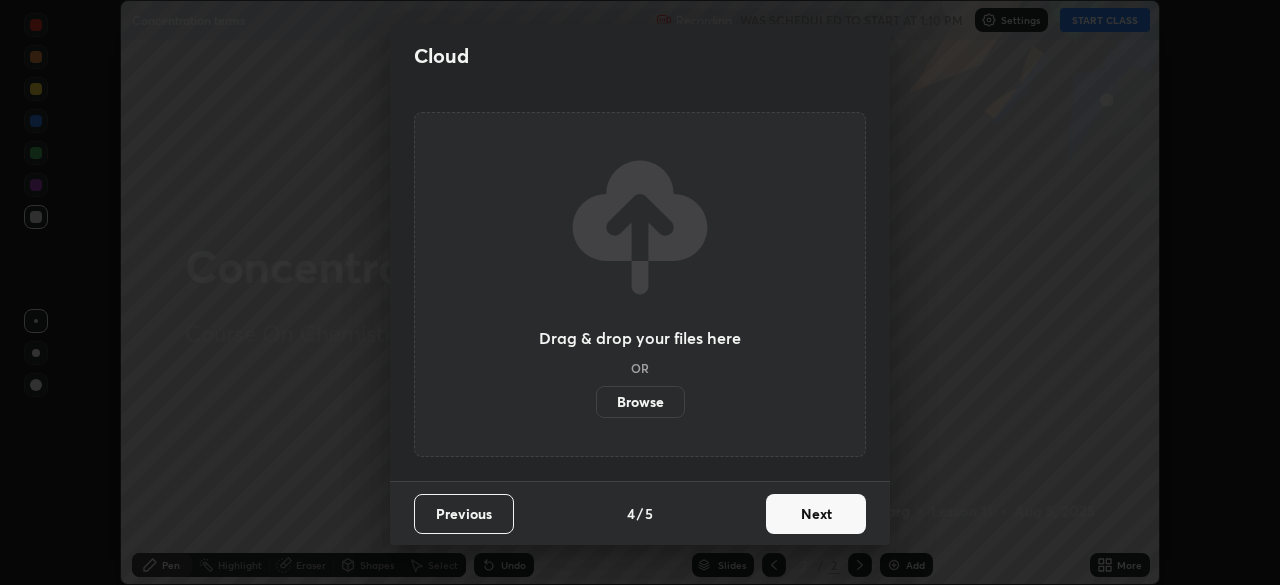 click on "Next" at bounding box center (816, 514) 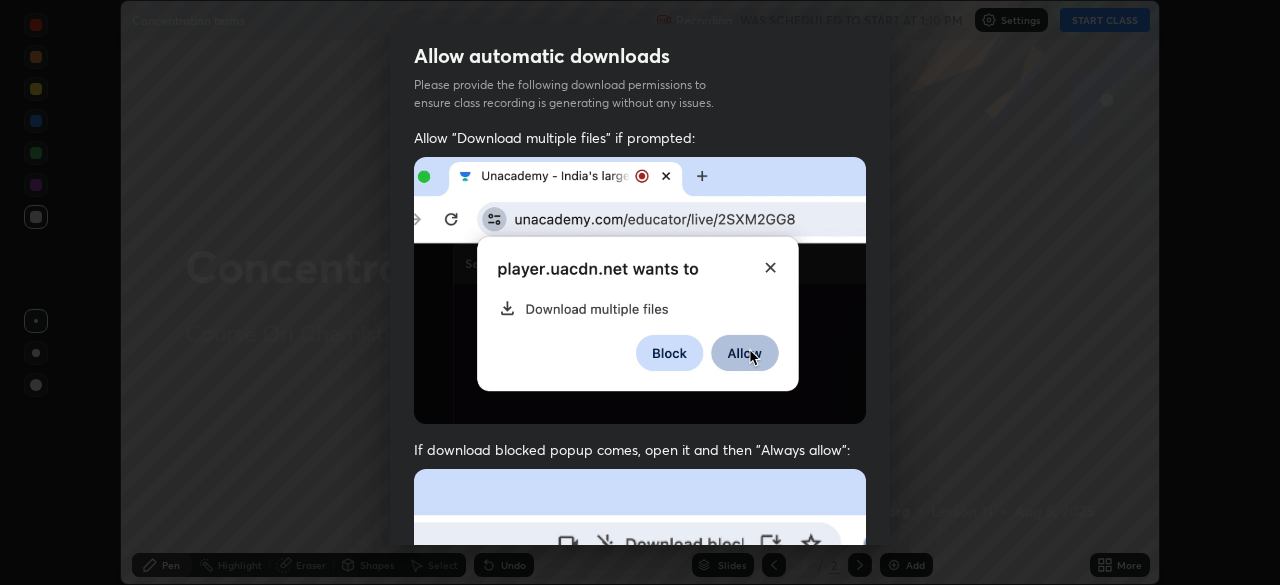 click at bounding box center [640, 687] 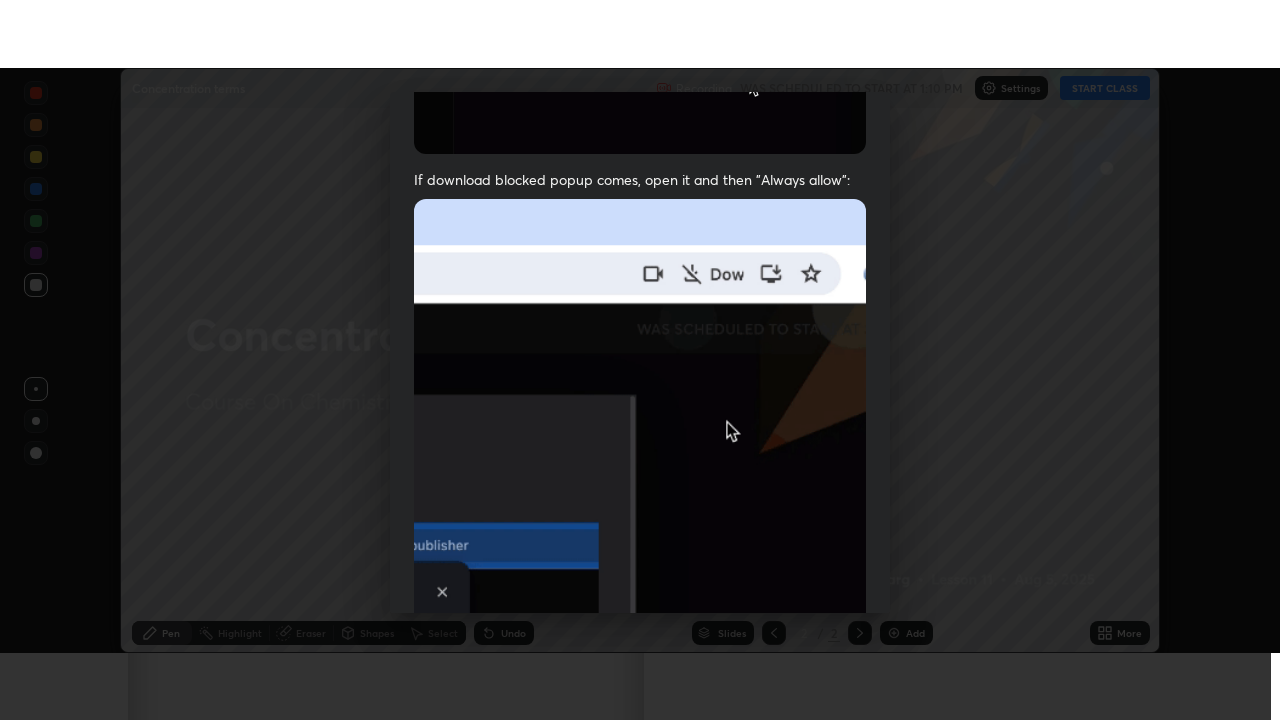 scroll, scrollTop: 479, scrollLeft: 0, axis: vertical 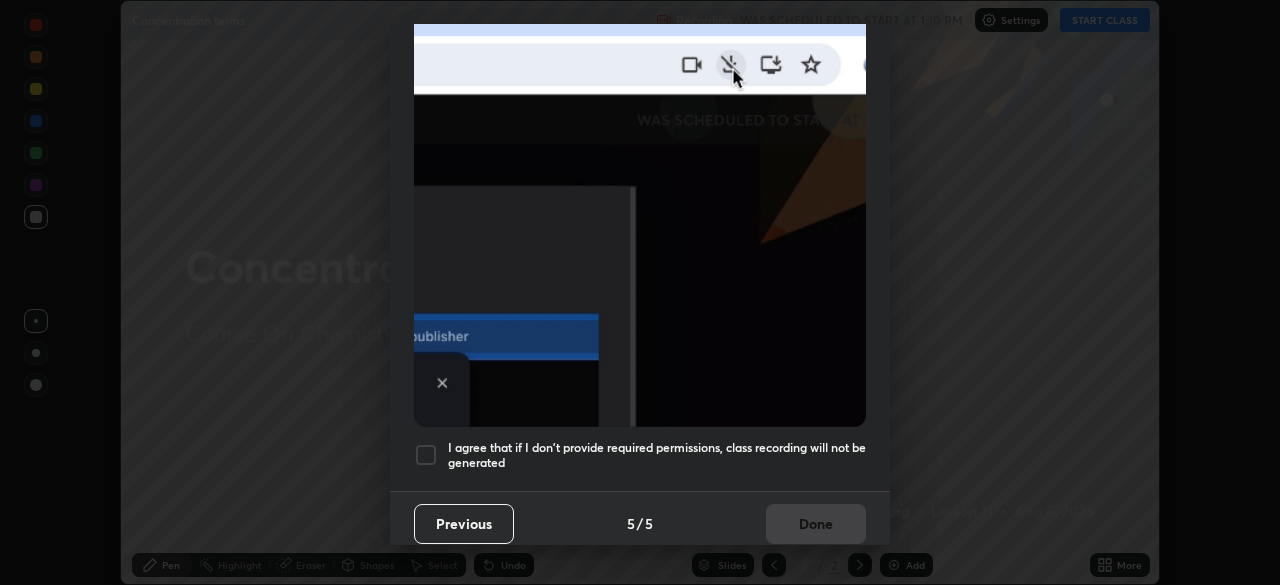 click on "I agree that if I don't provide required permissions, class recording will not be generated" at bounding box center (657, 455) 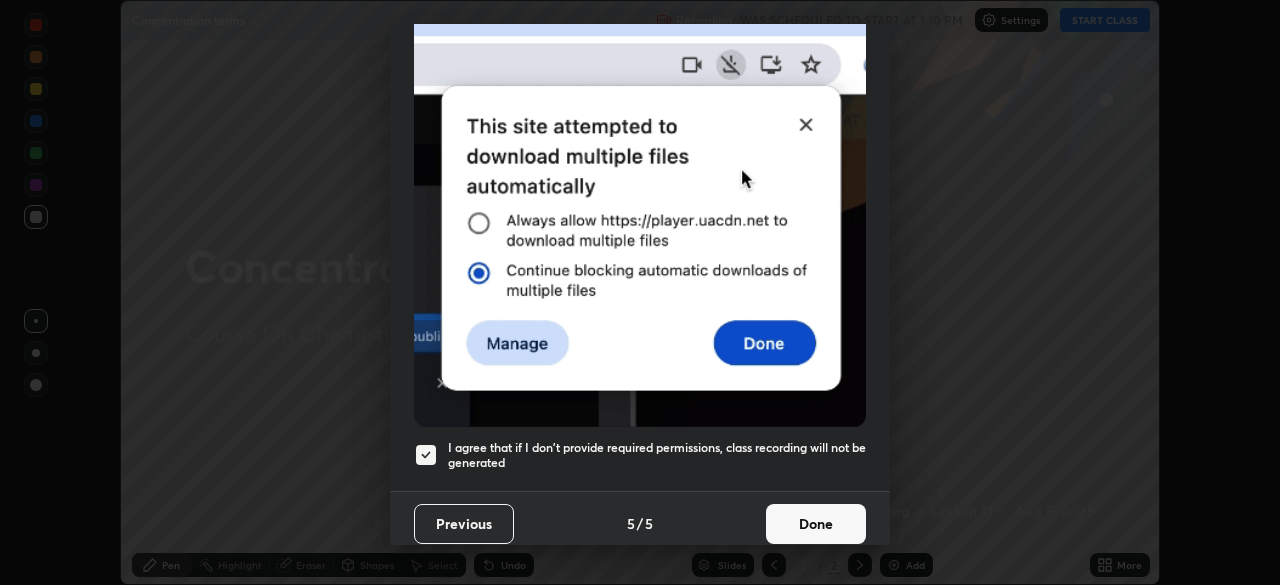 click on "Done" at bounding box center (816, 524) 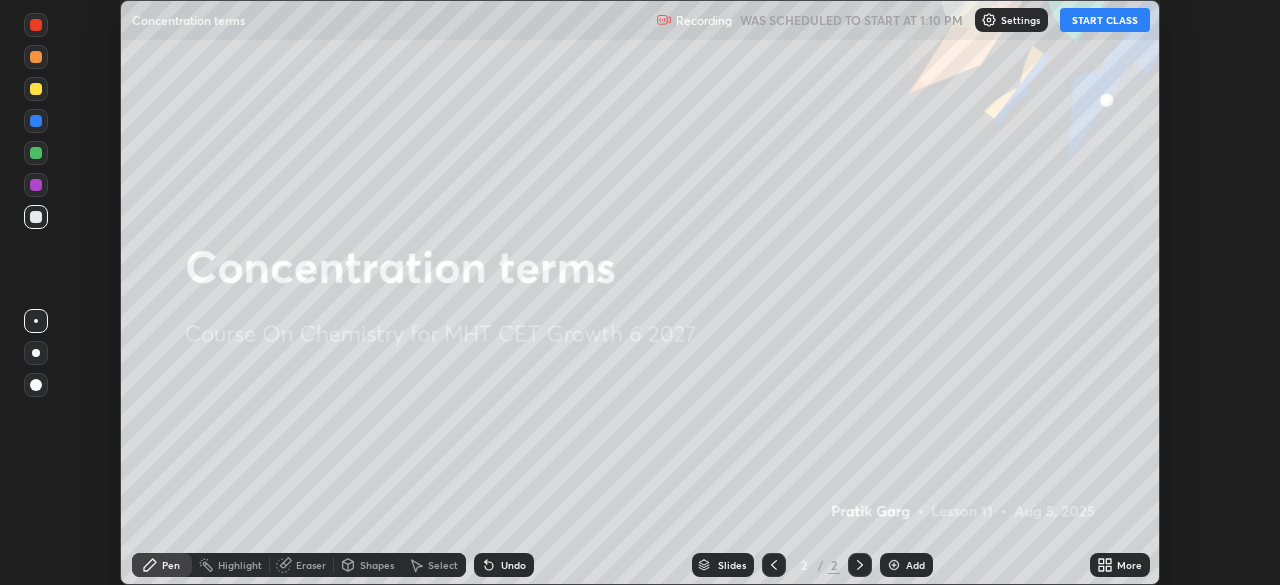 click on "START CLASS" at bounding box center [1105, 20] 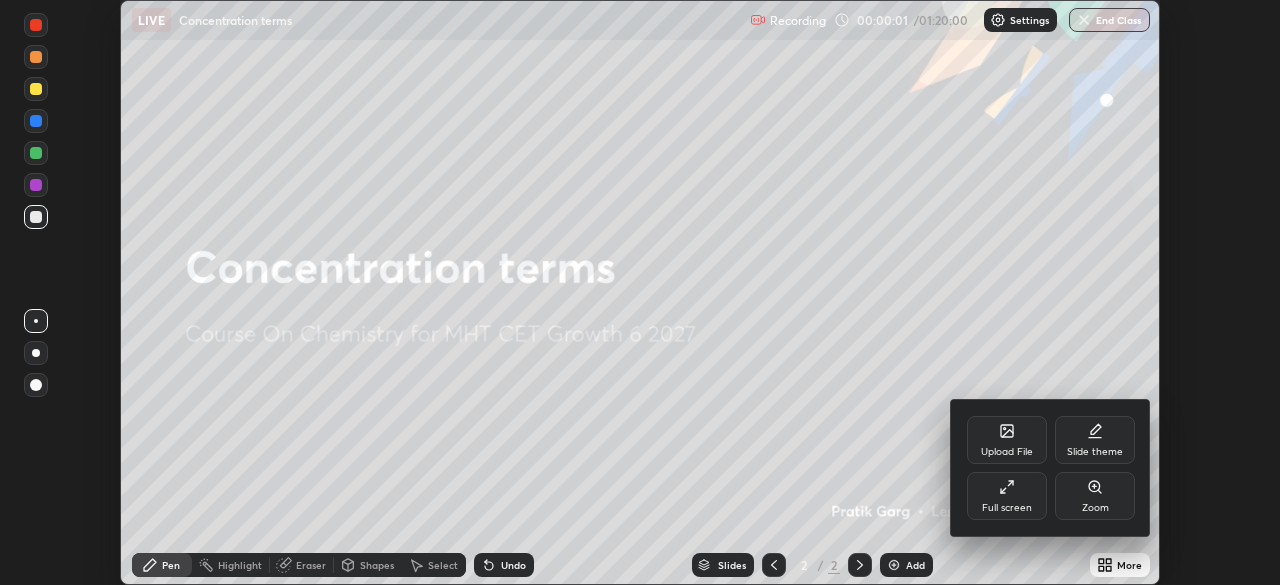 click 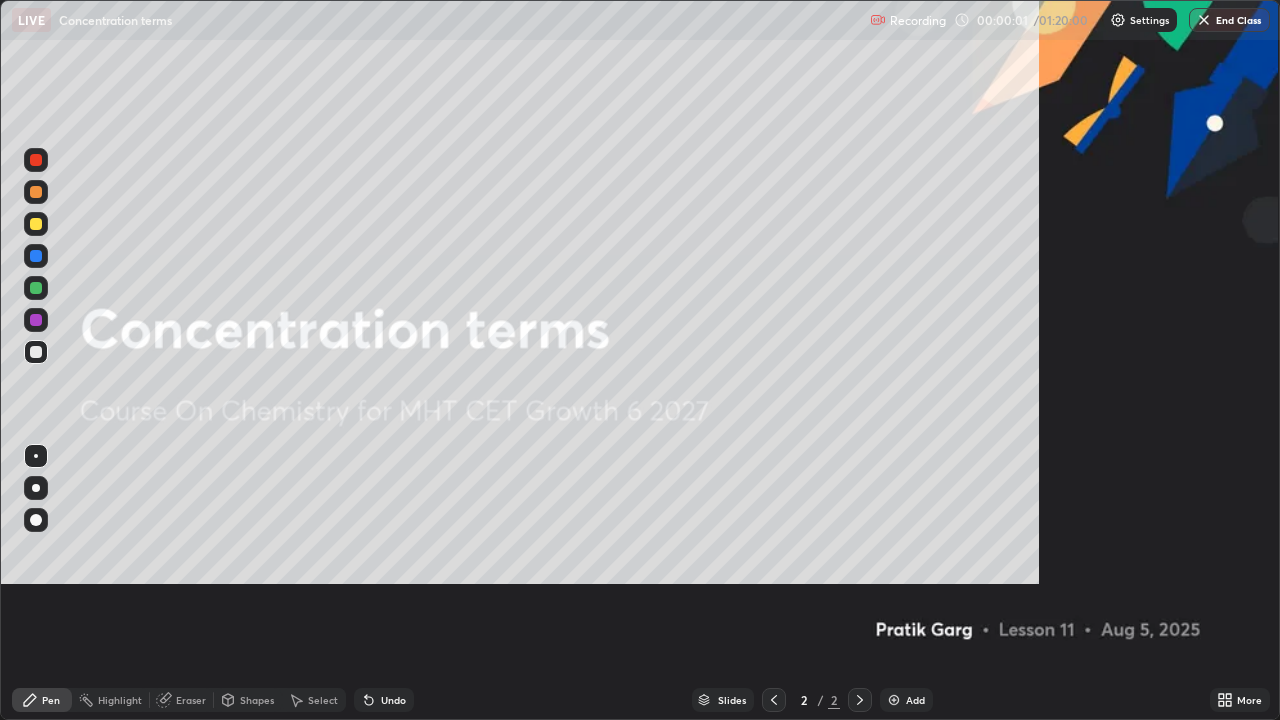 scroll, scrollTop: 99280, scrollLeft: 98720, axis: both 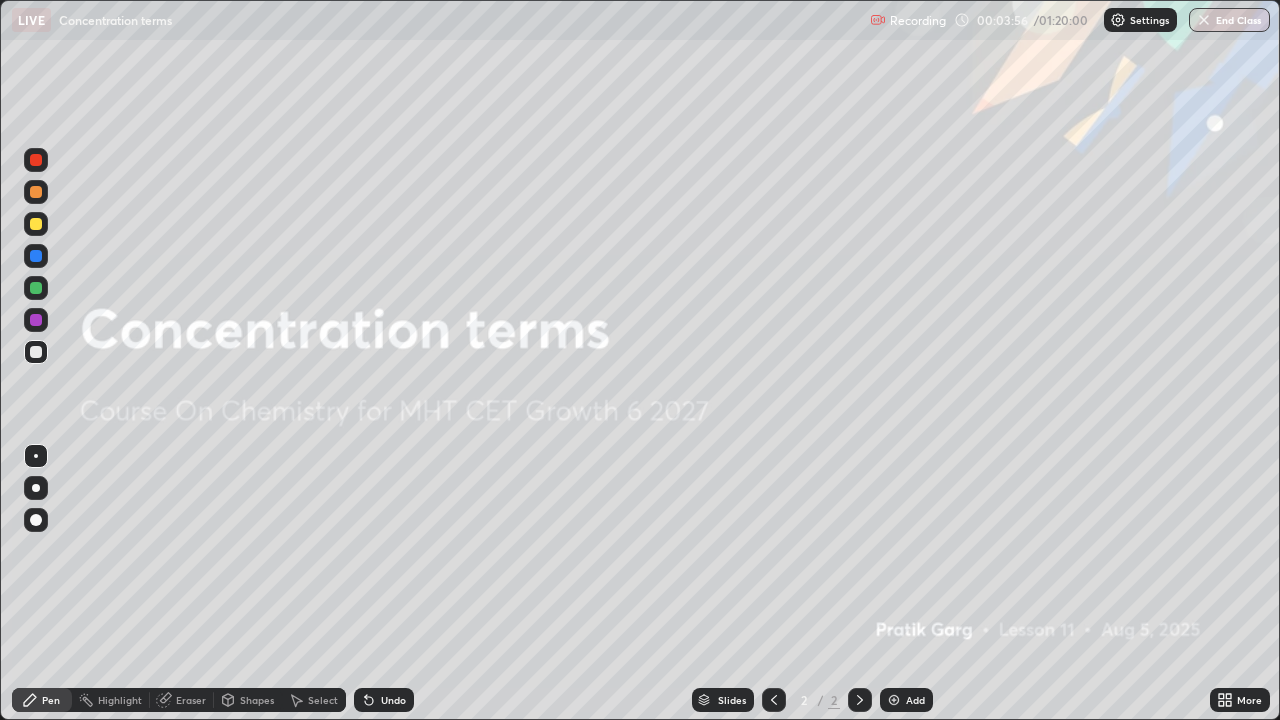 click on "Add" at bounding box center [906, 700] 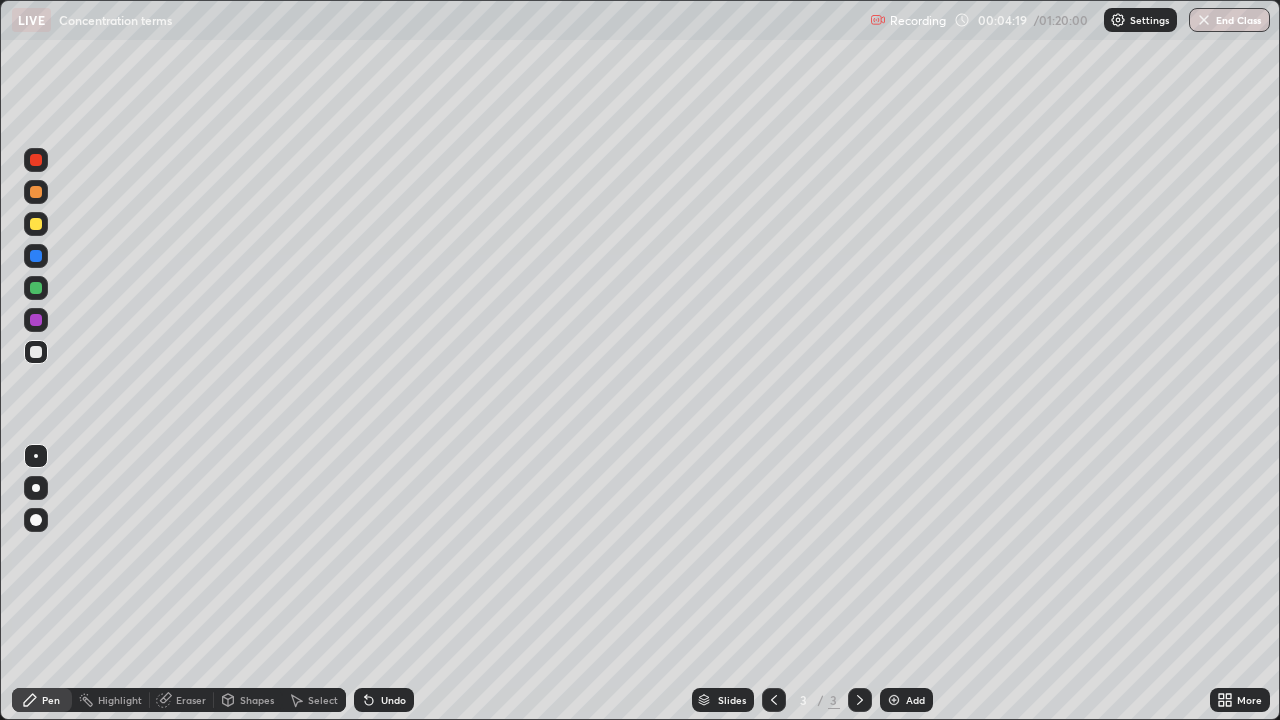 click at bounding box center (36, 224) 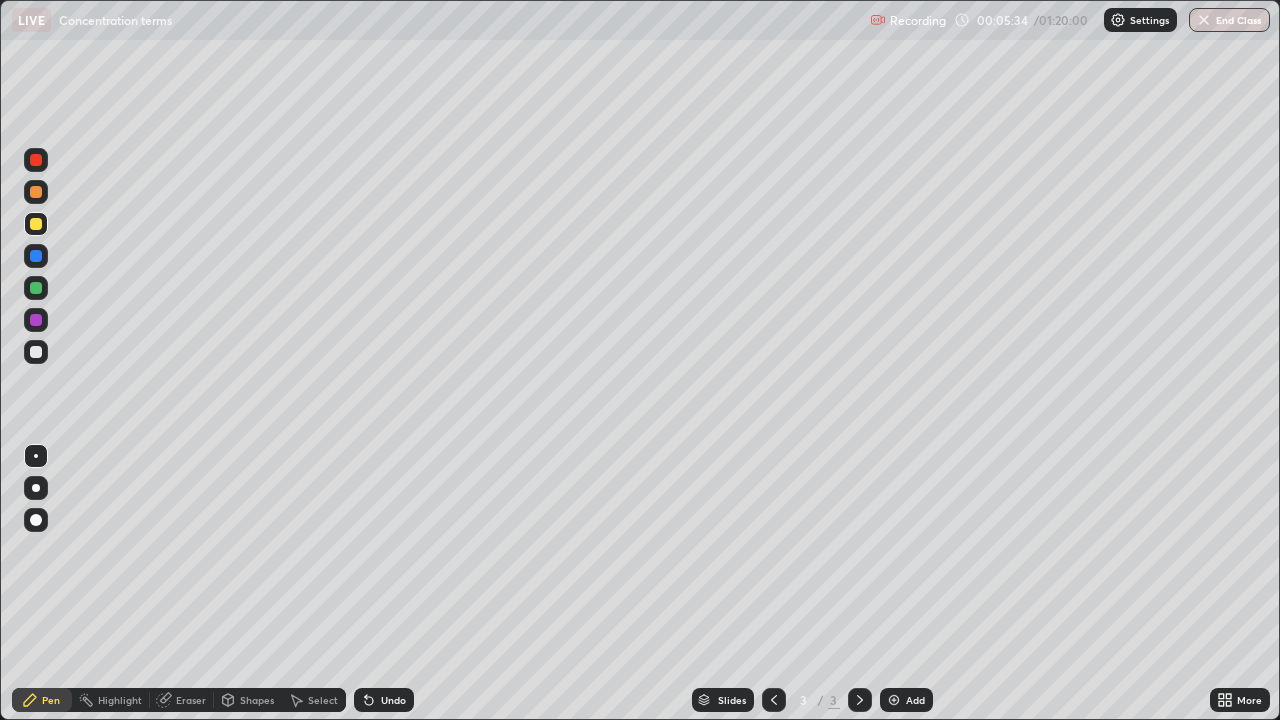 click at bounding box center (36, 288) 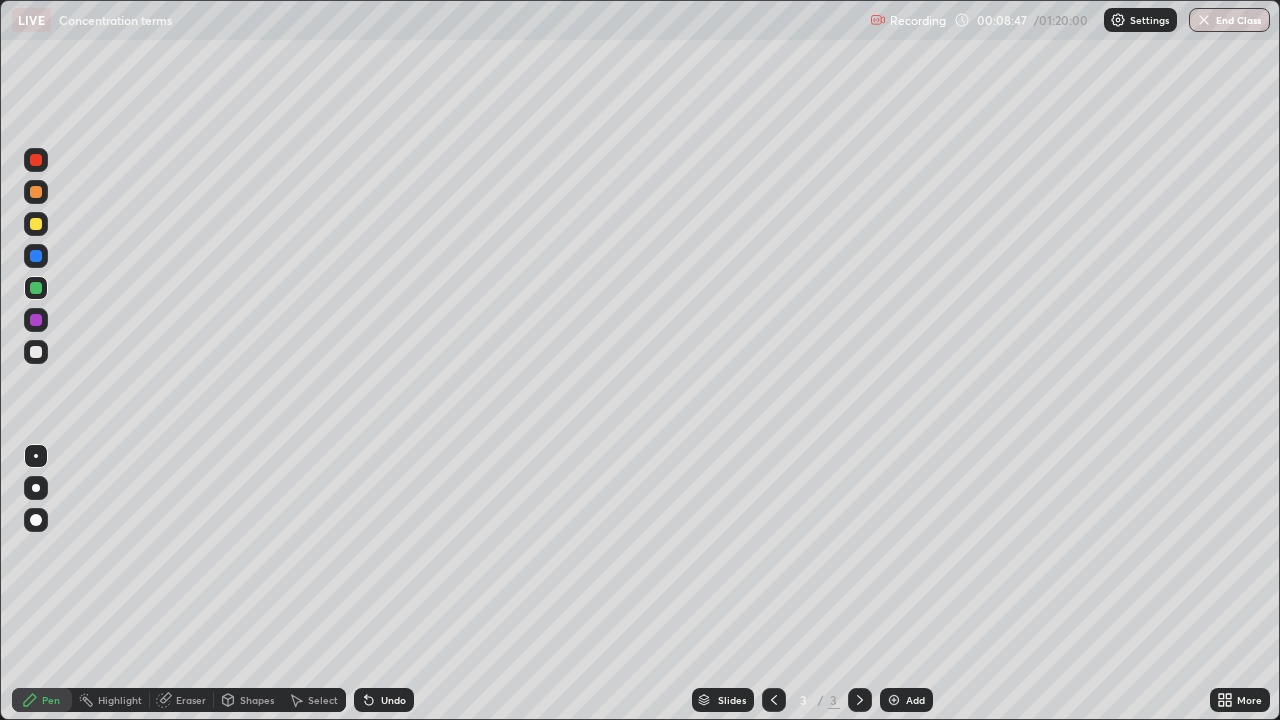 click on "Undo" at bounding box center (393, 700) 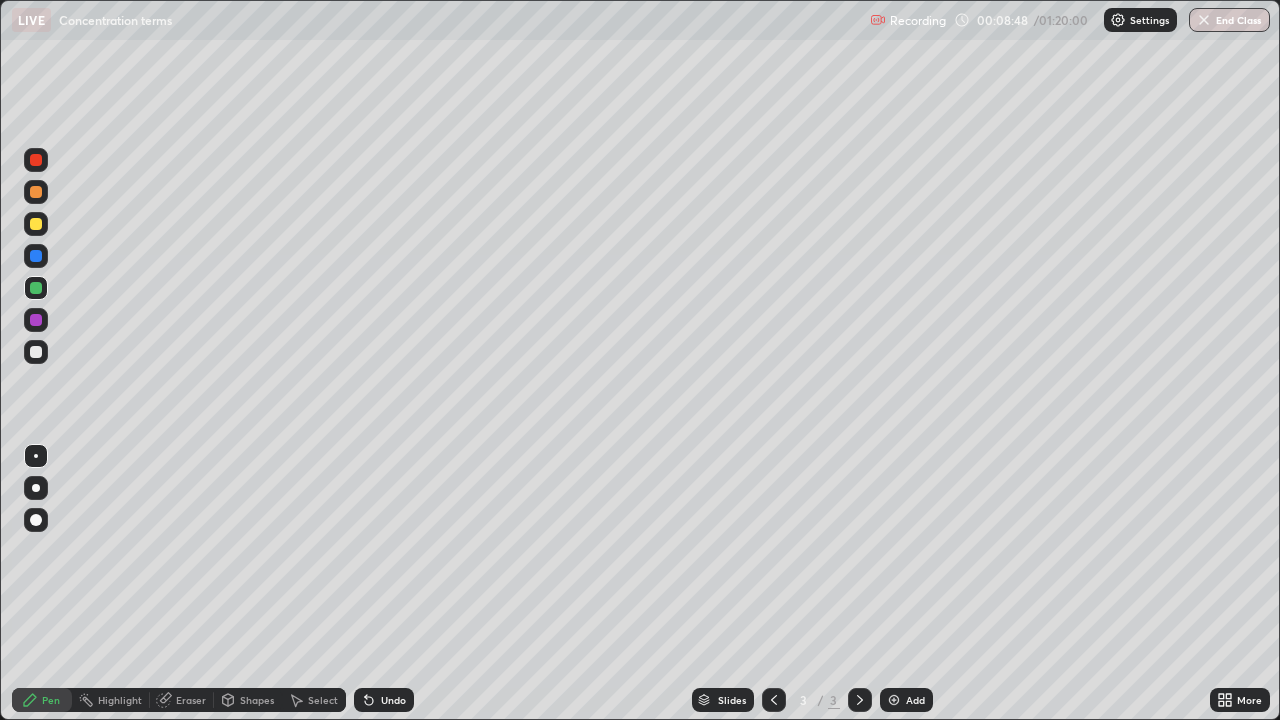 click on "Undo" at bounding box center (393, 700) 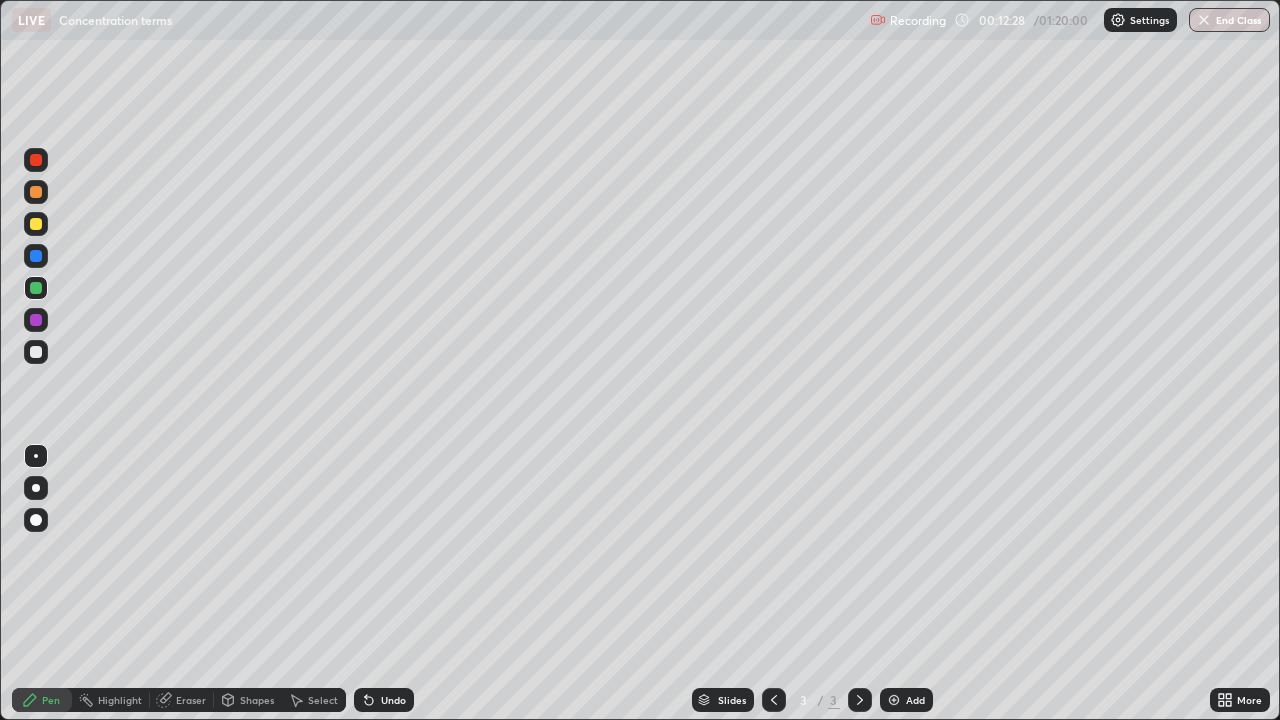 click at bounding box center (894, 700) 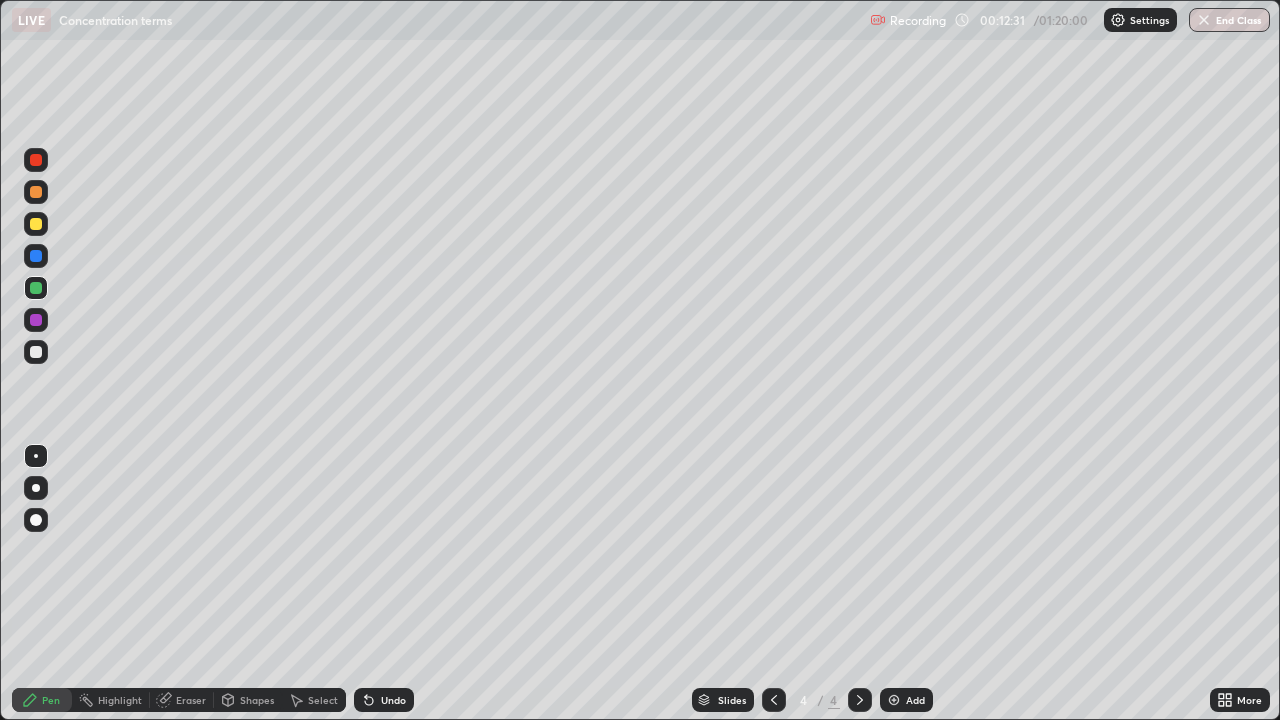 click at bounding box center (36, 224) 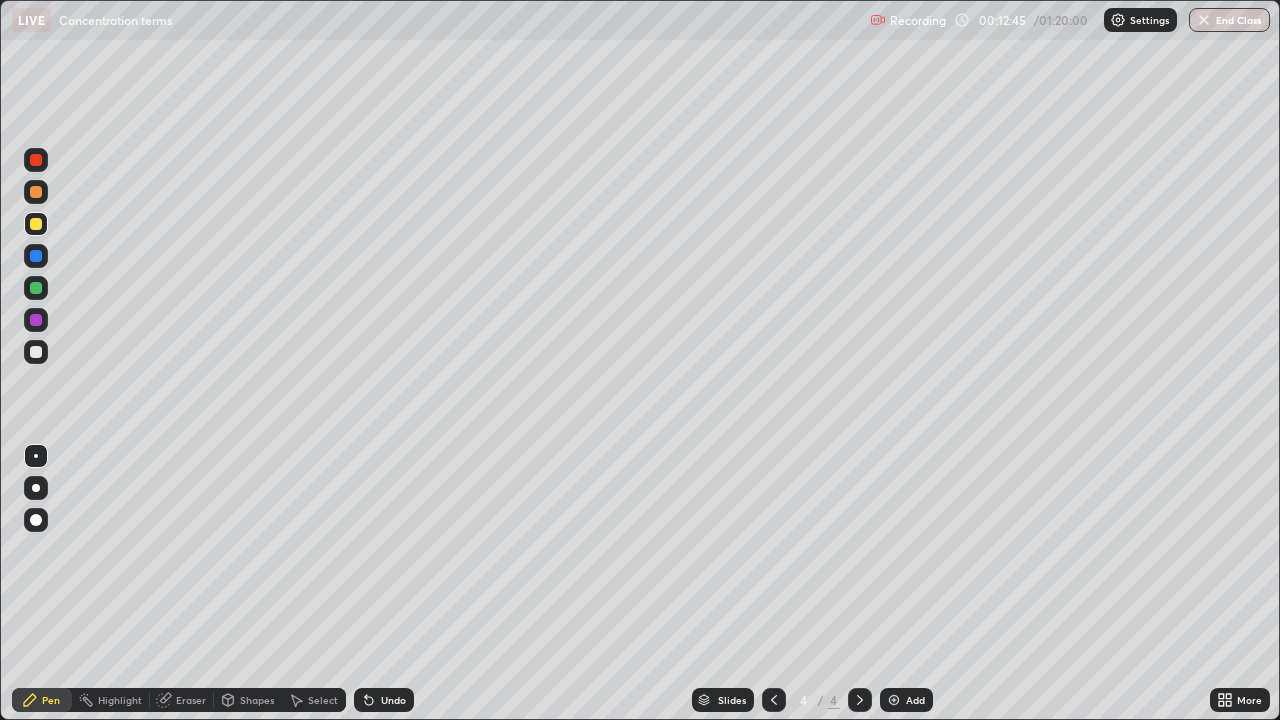 click at bounding box center (36, 288) 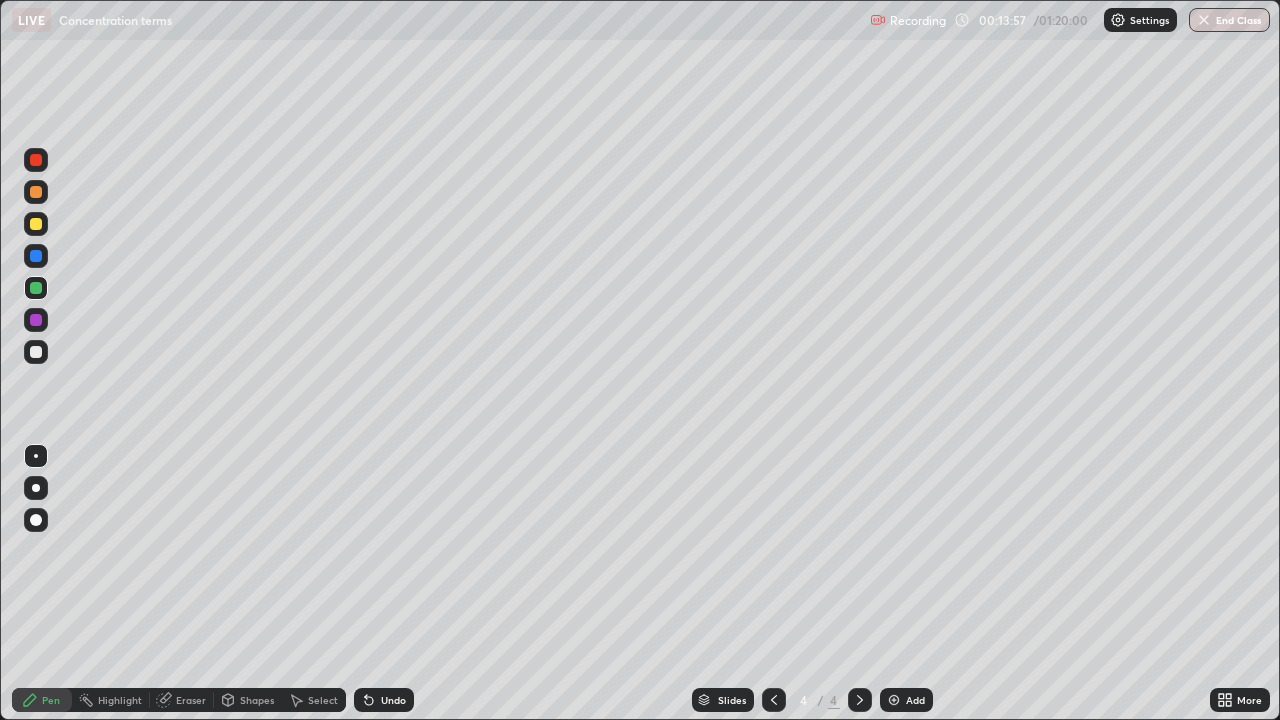 click at bounding box center (36, 352) 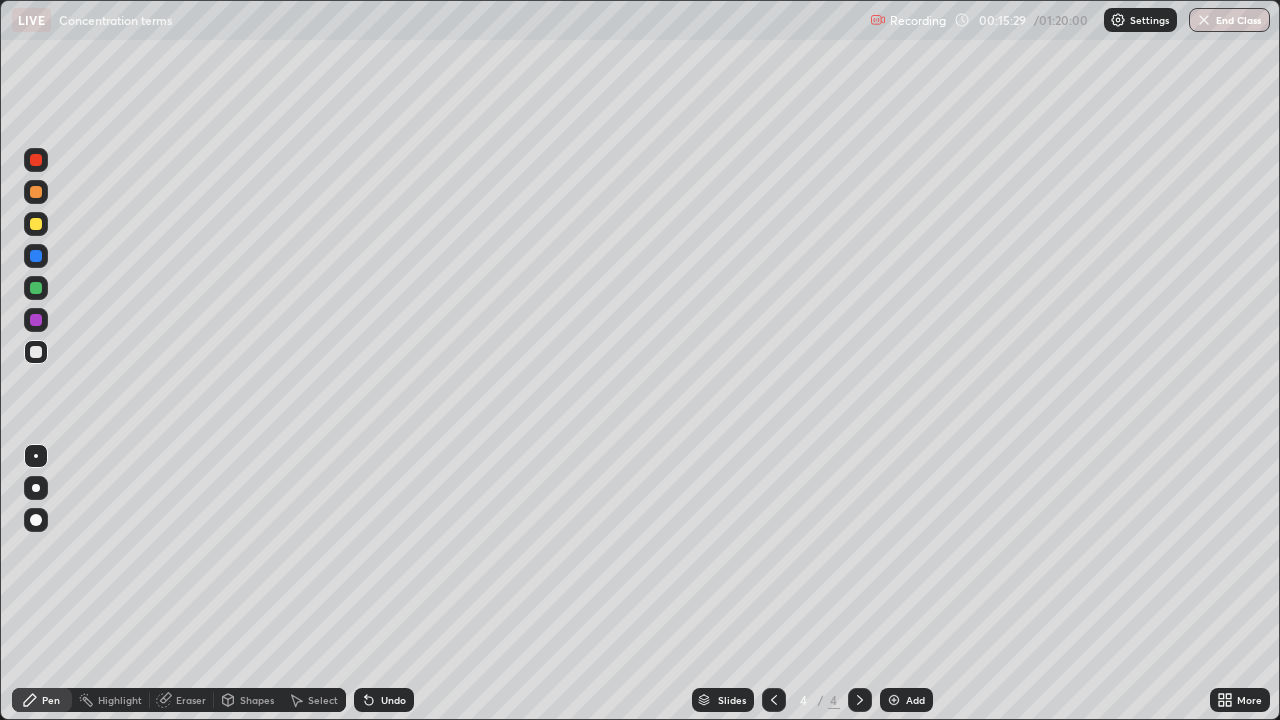 click on "Add" at bounding box center (906, 700) 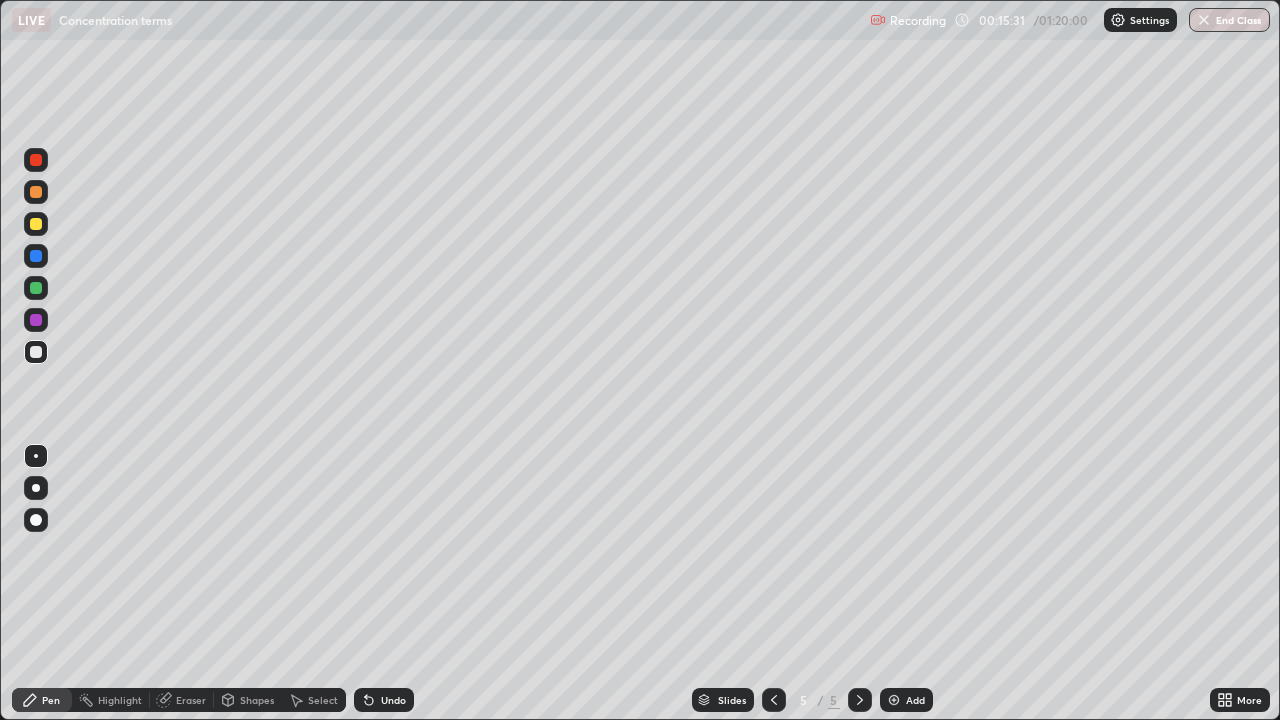 click at bounding box center (36, 224) 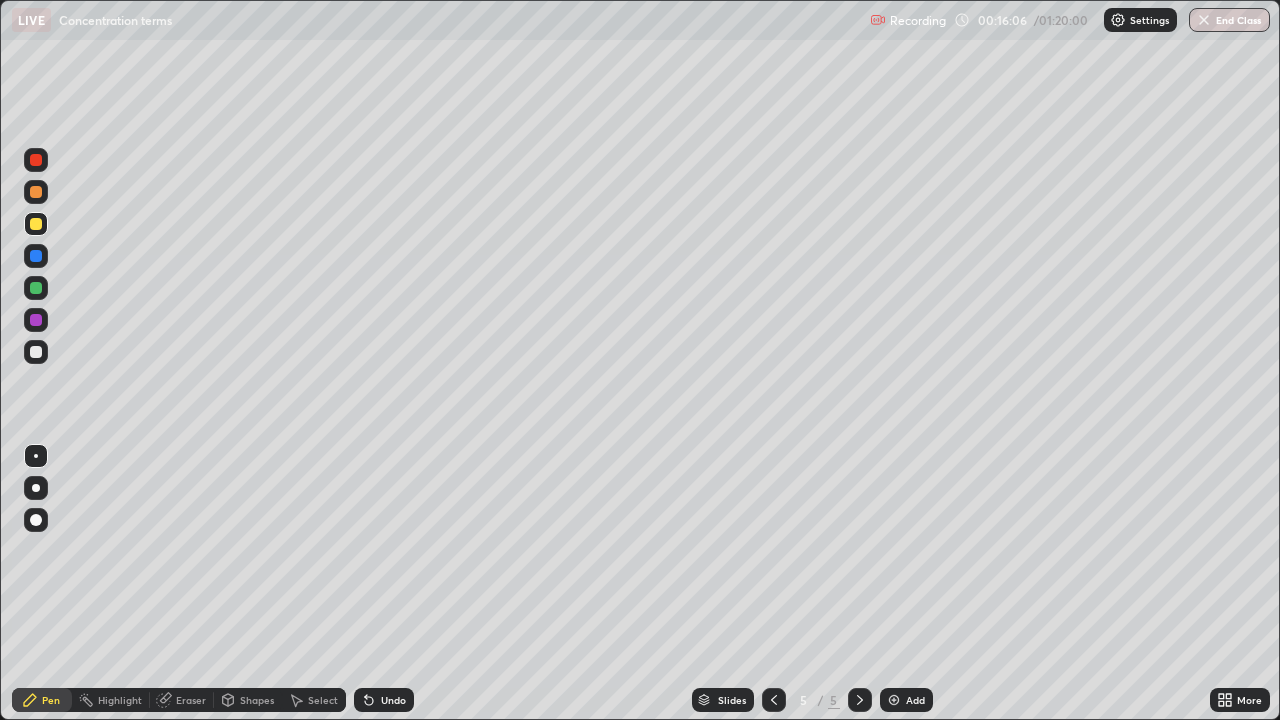 click at bounding box center [36, 288] 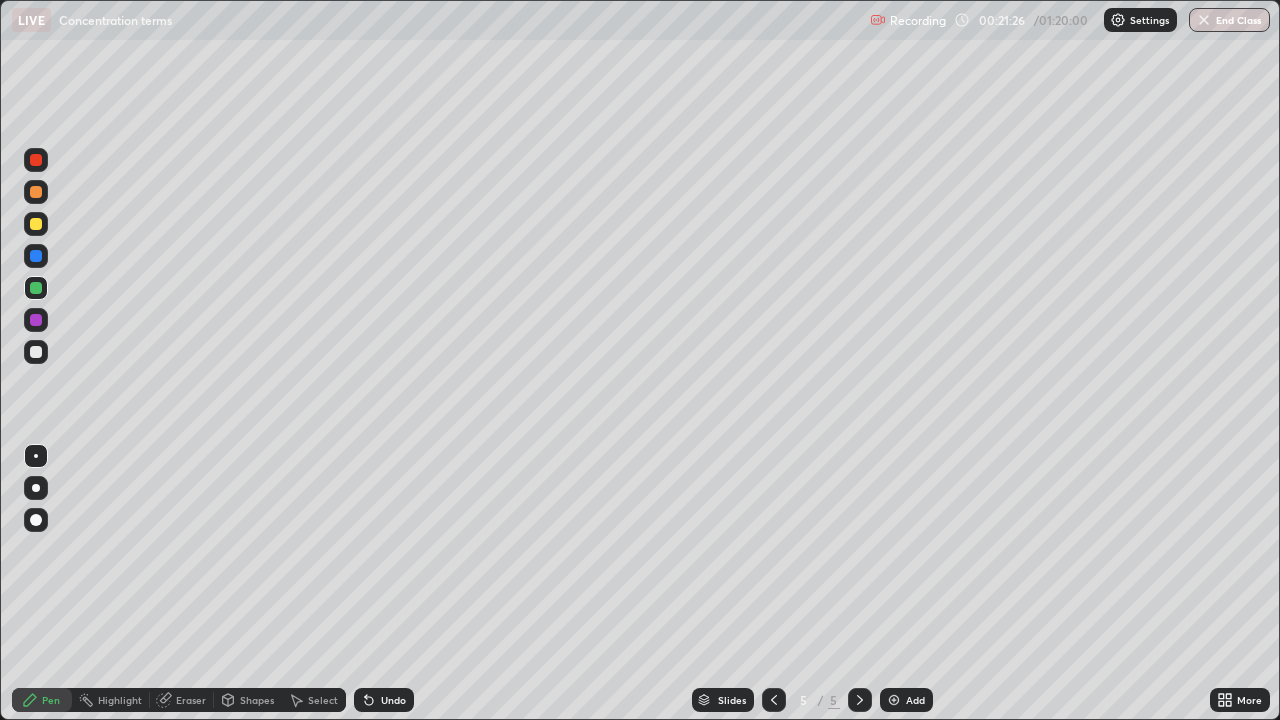 click on "Eraser" at bounding box center (191, 700) 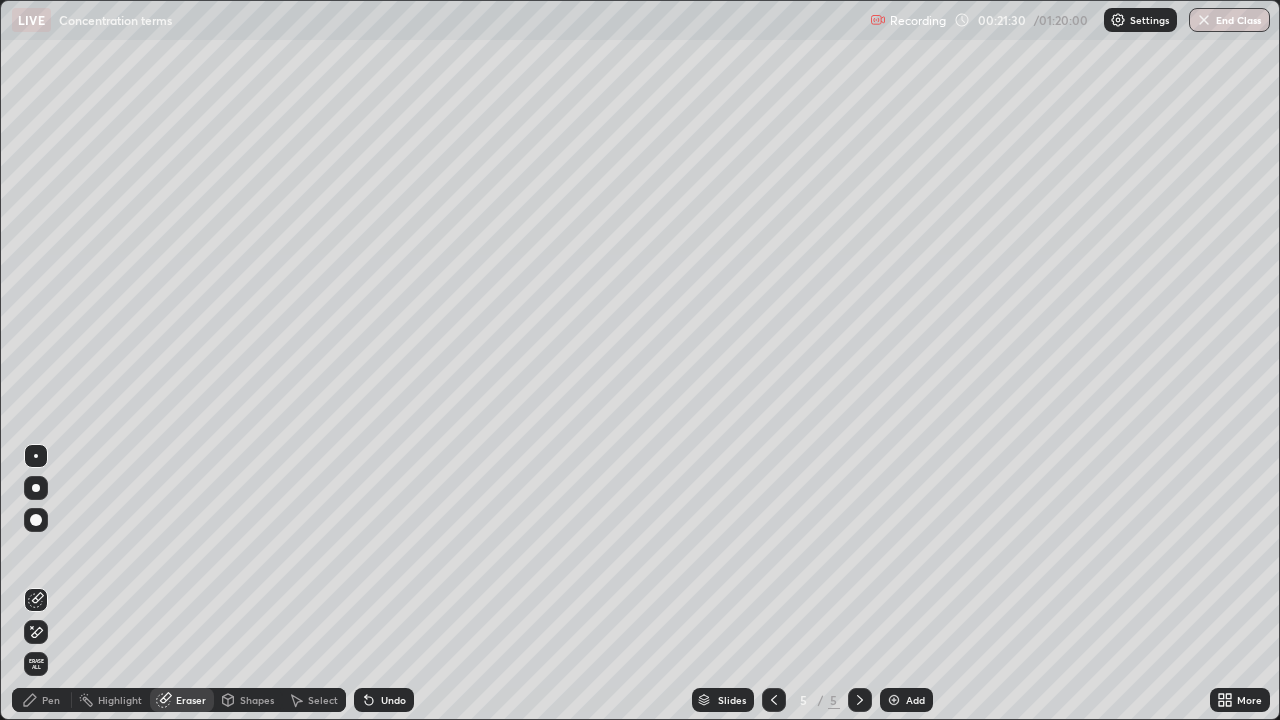 click on "Pen" at bounding box center [42, 700] 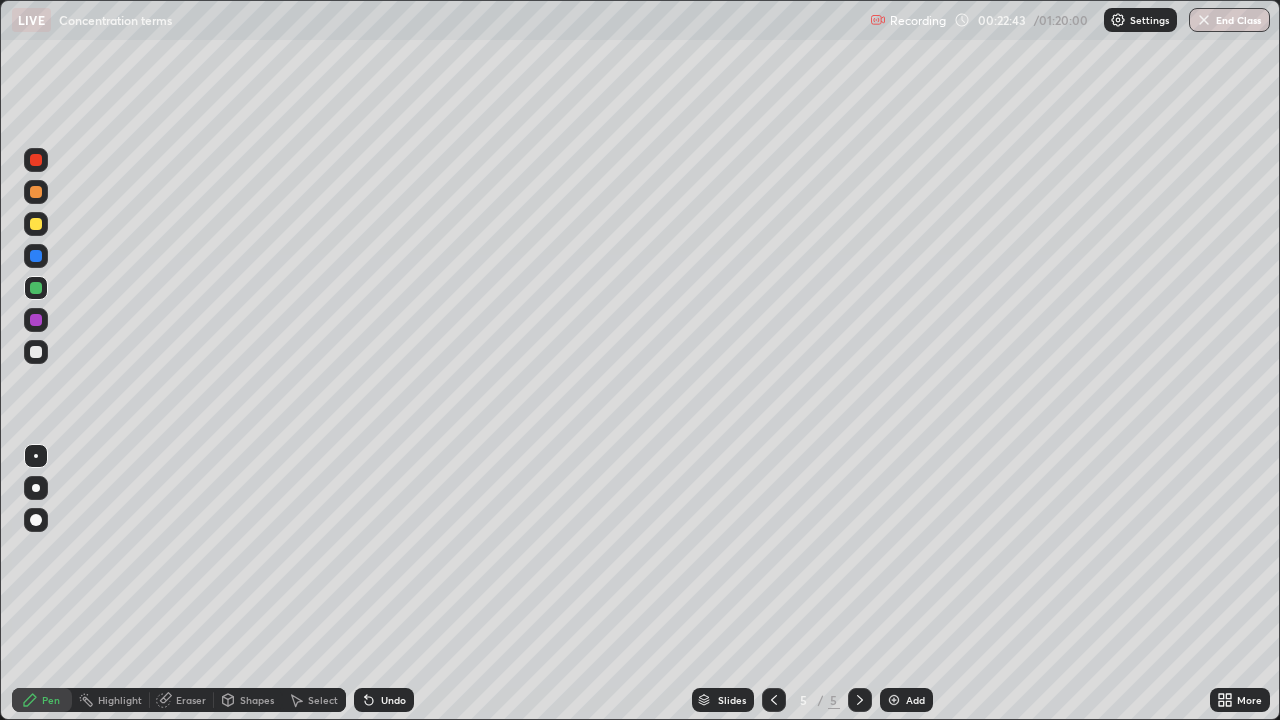 click on "Add" at bounding box center (906, 700) 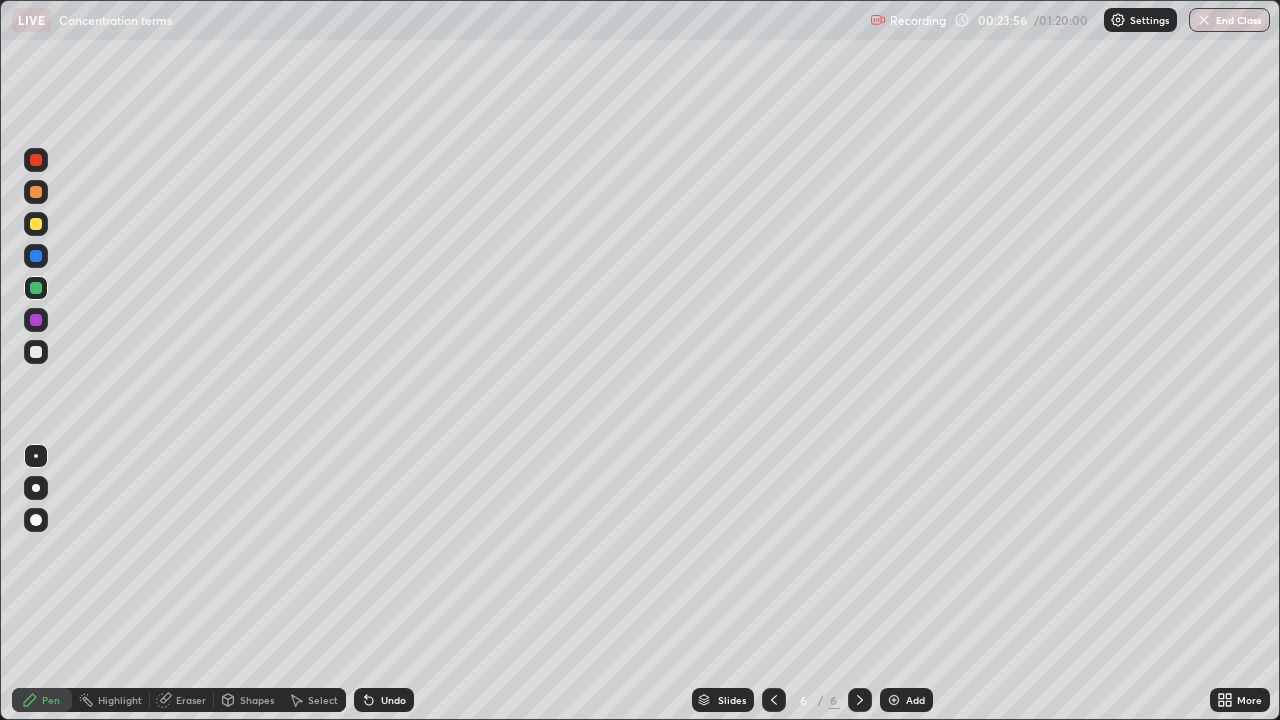 click on "Undo" at bounding box center (380, 700) 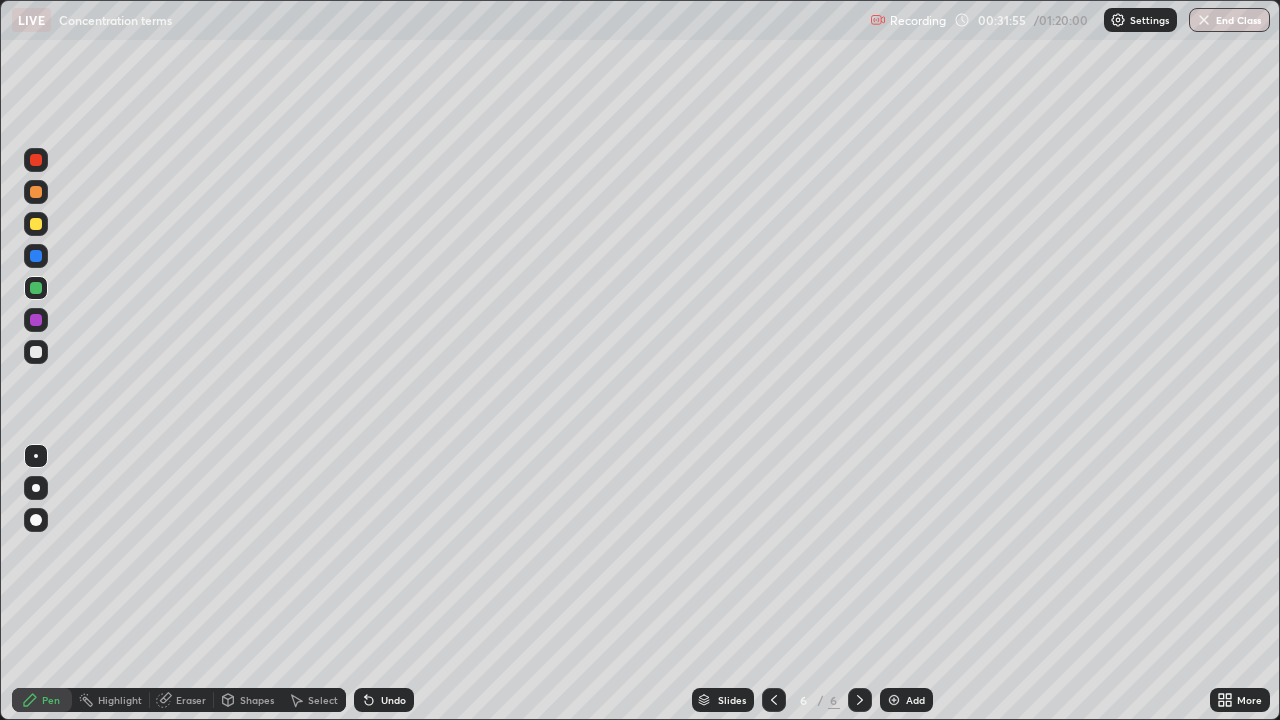 click at bounding box center [894, 700] 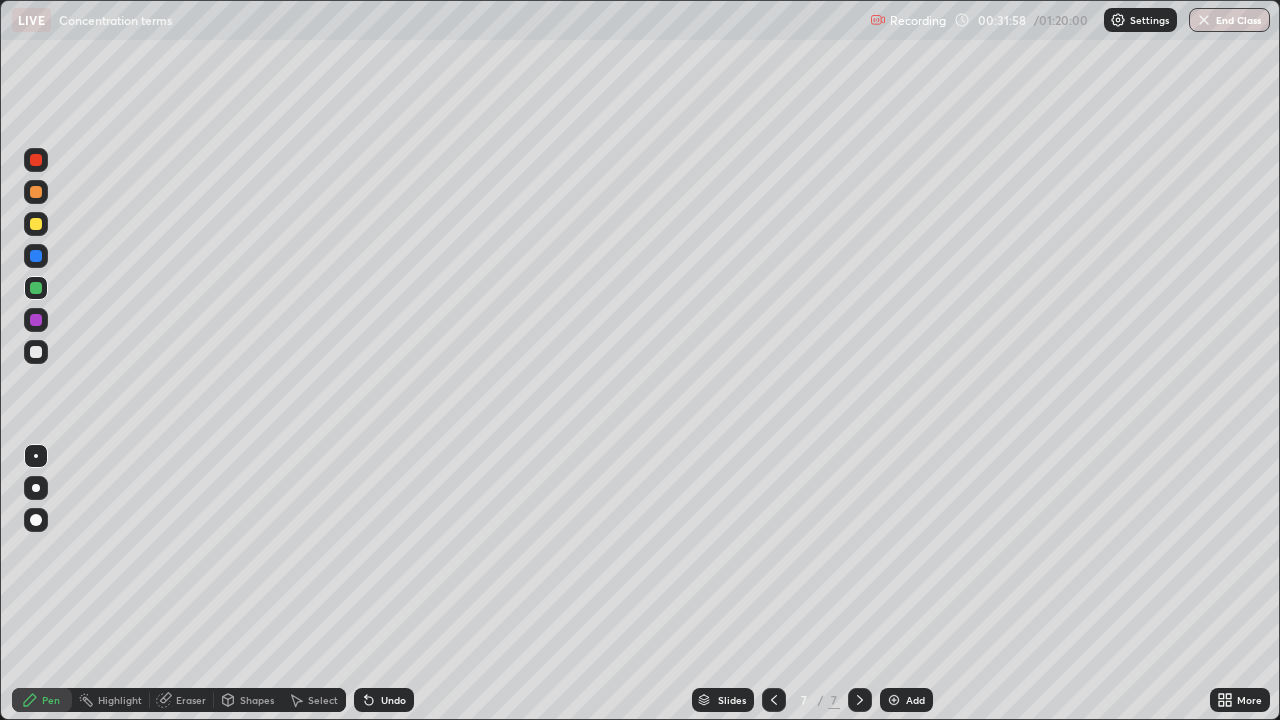 click at bounding box center [36, 224] 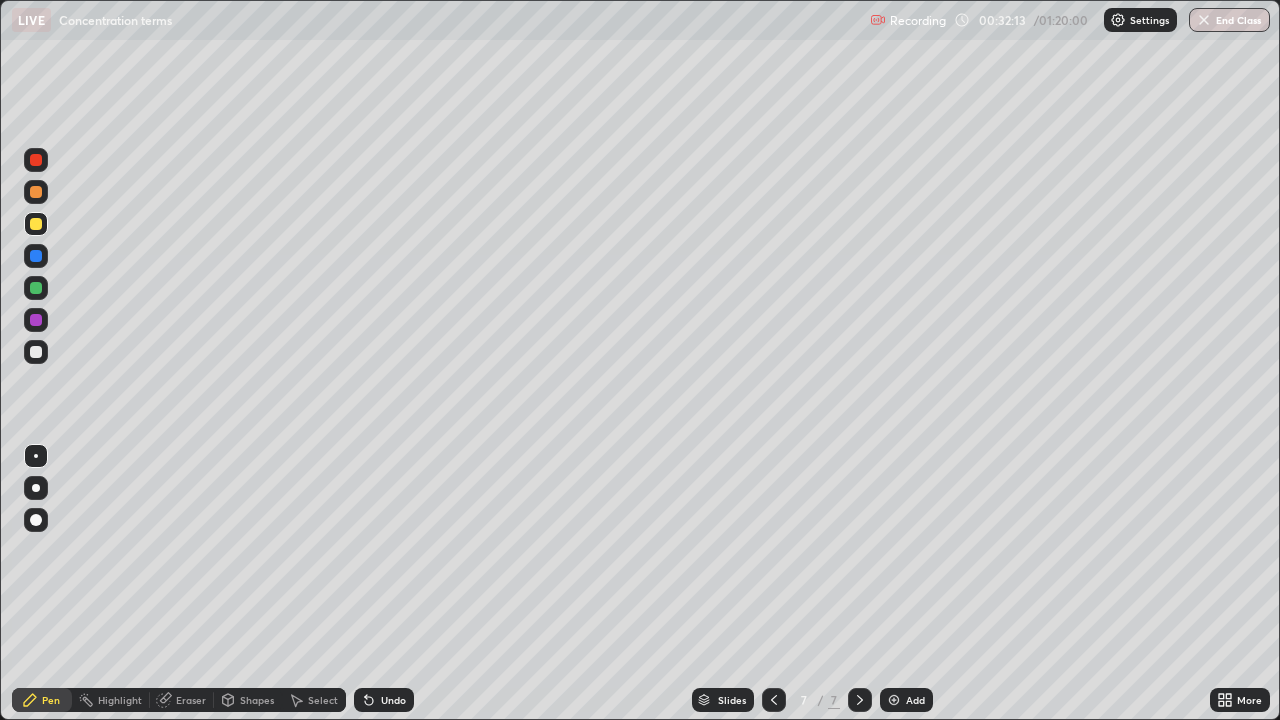 click at bounding box center (36, 288) 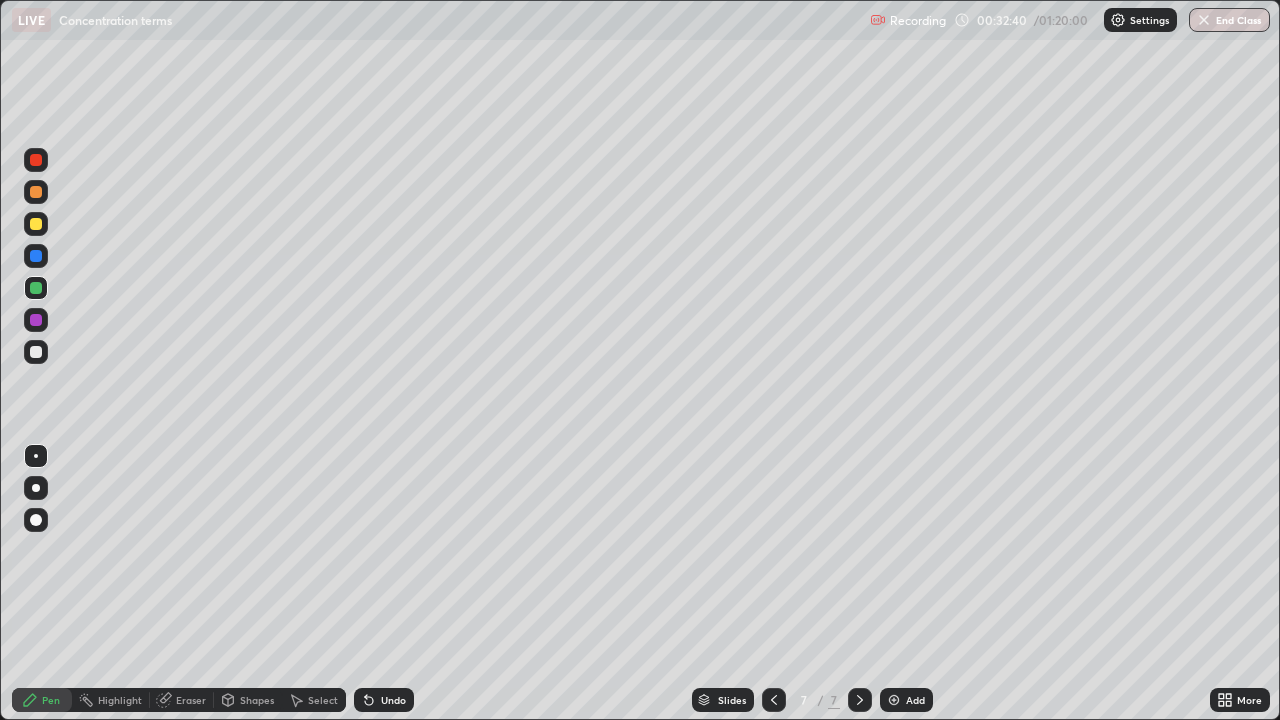 click at bounding box center [36, 352] 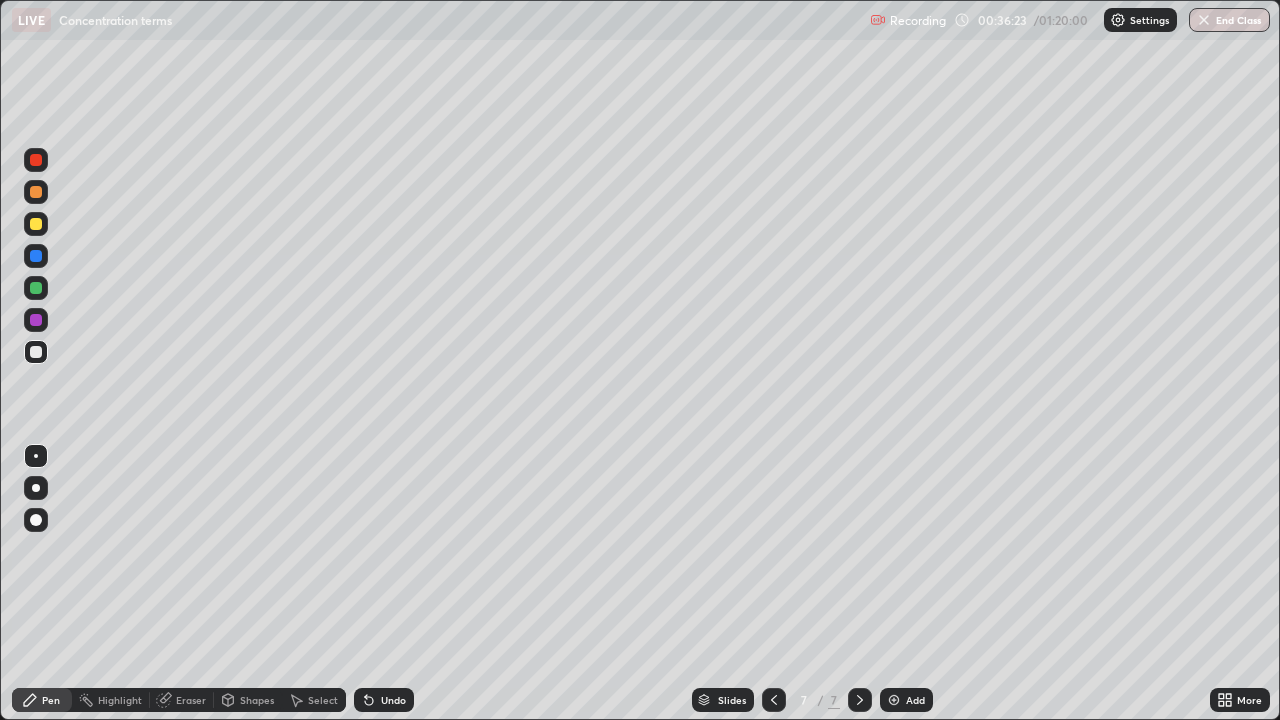 click on "Eraser" at bounding box center [191, 700] 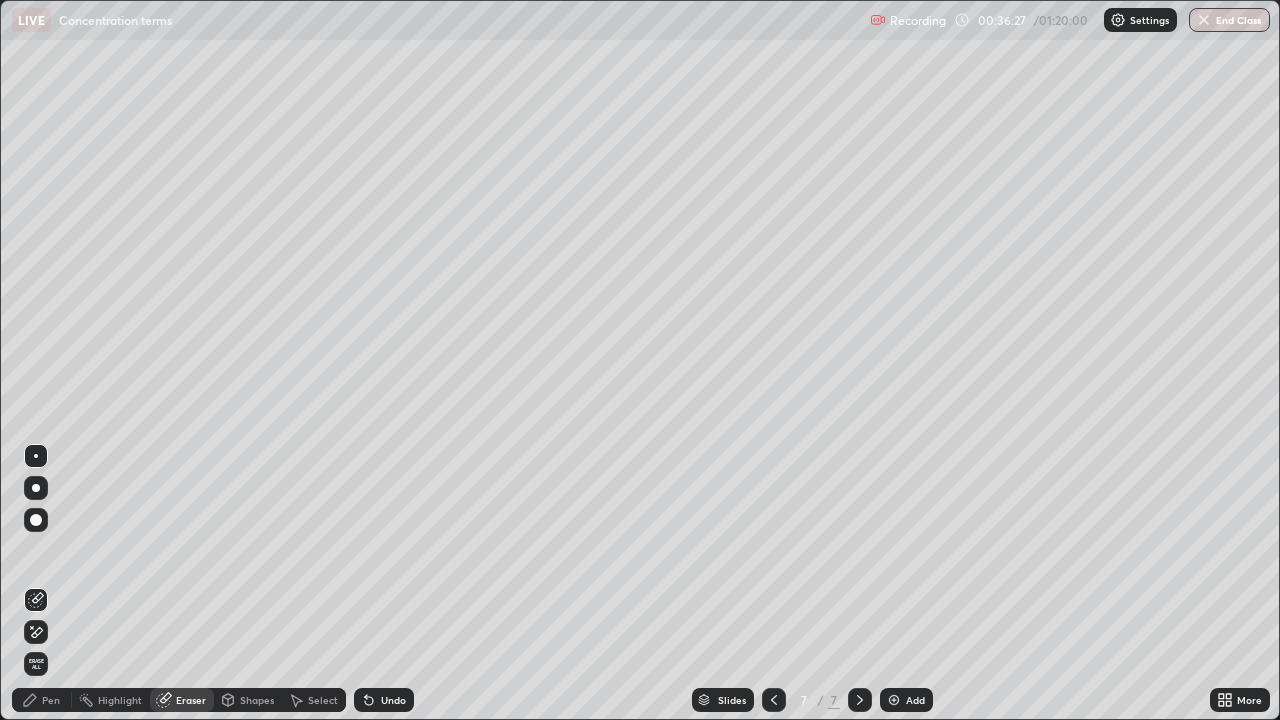 click on "Pen" at bounding box center [51, 700] 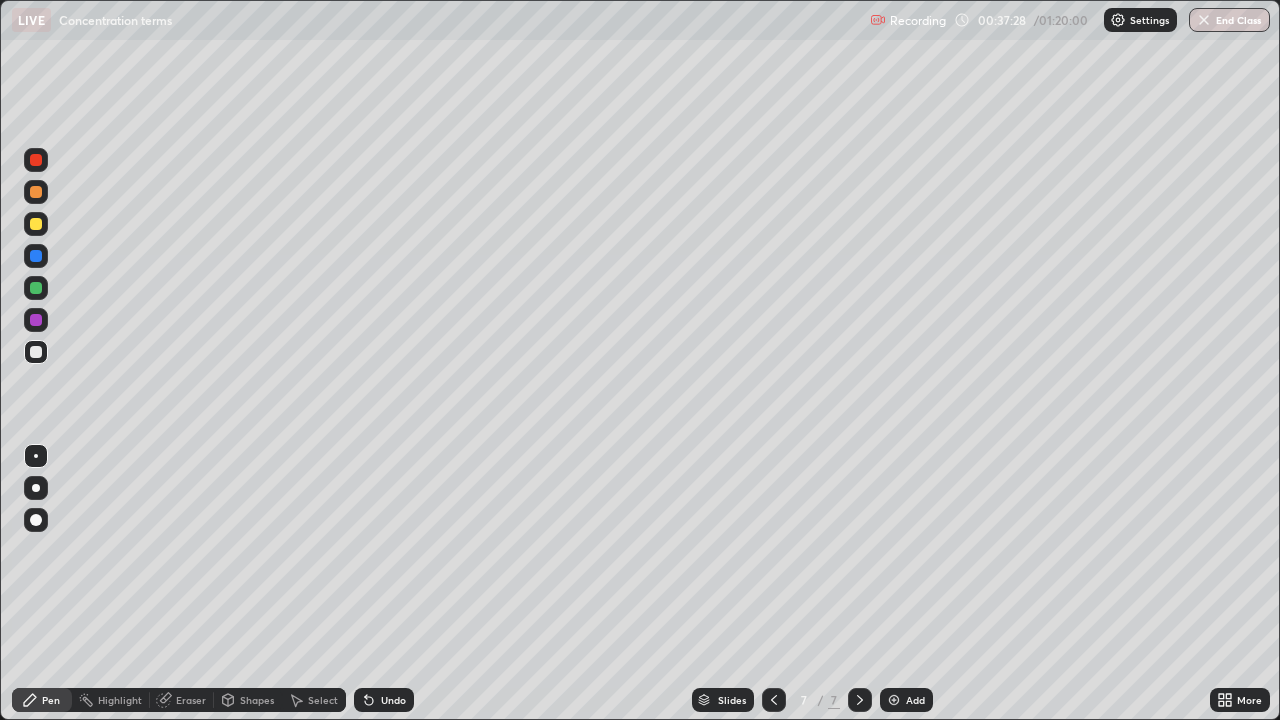 click on "Add" at bounding box center [906, 700] 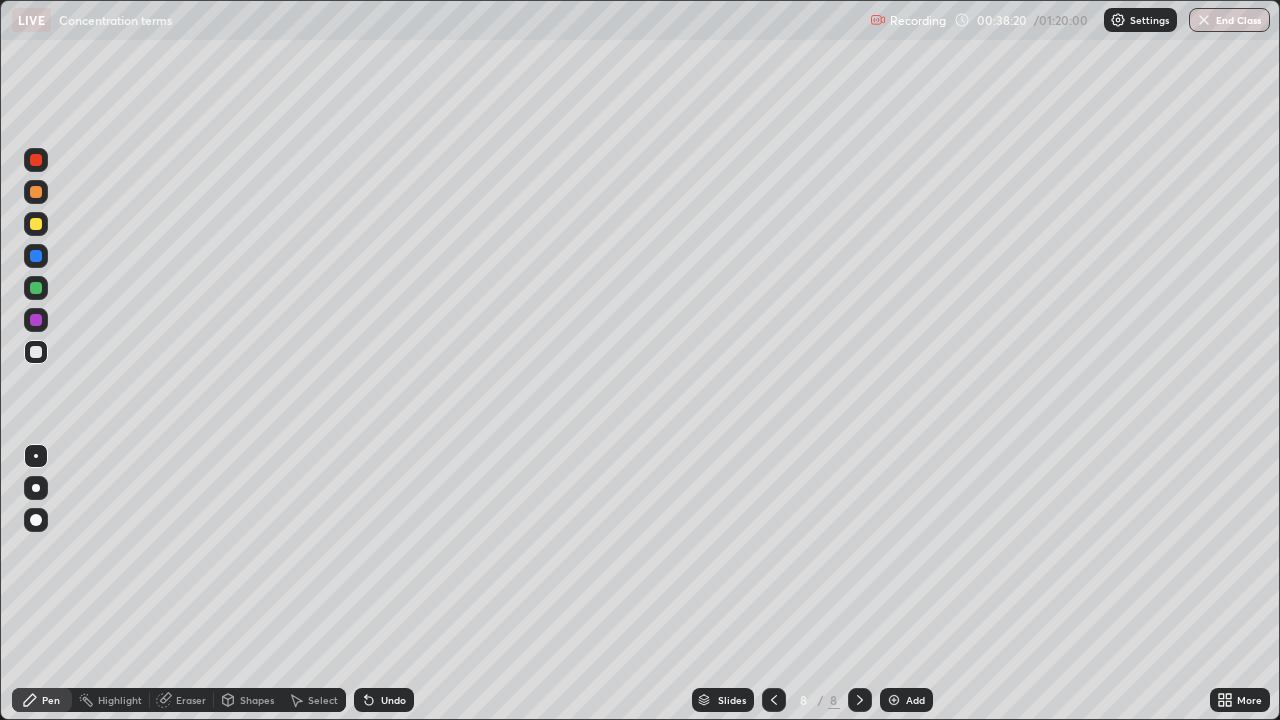 click on "Undo" at bounding box center (393, 700) 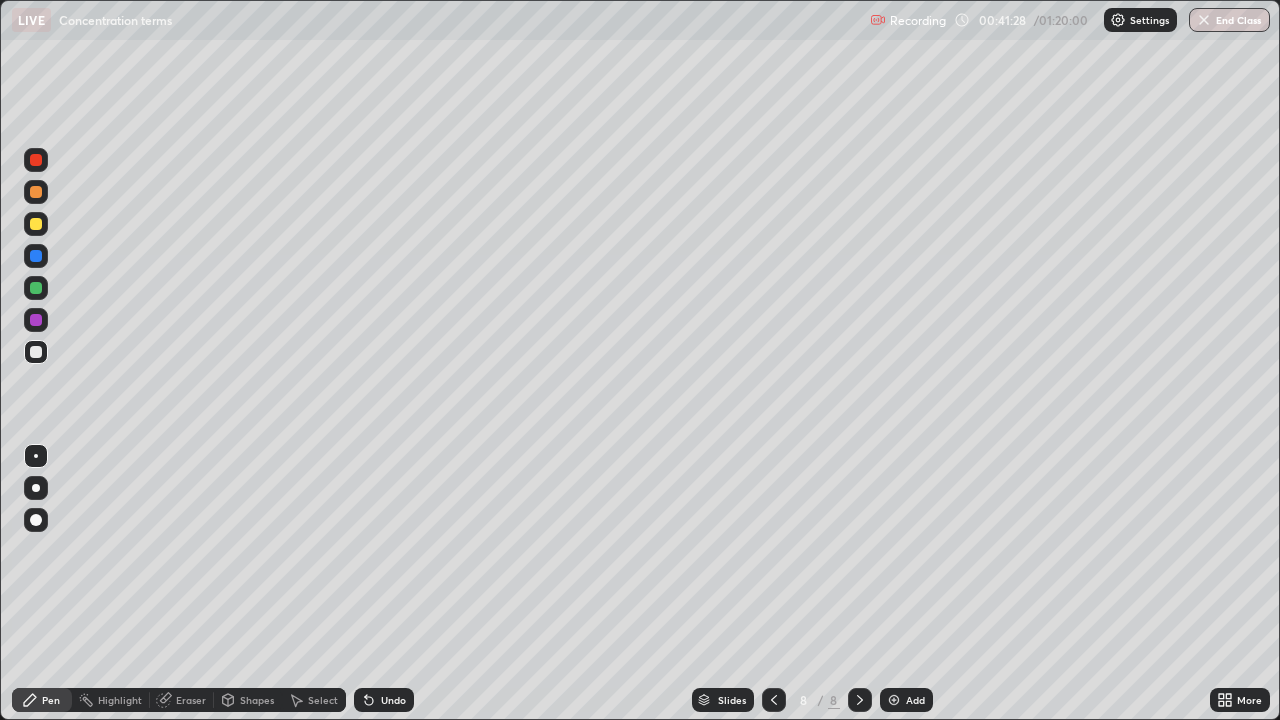 click 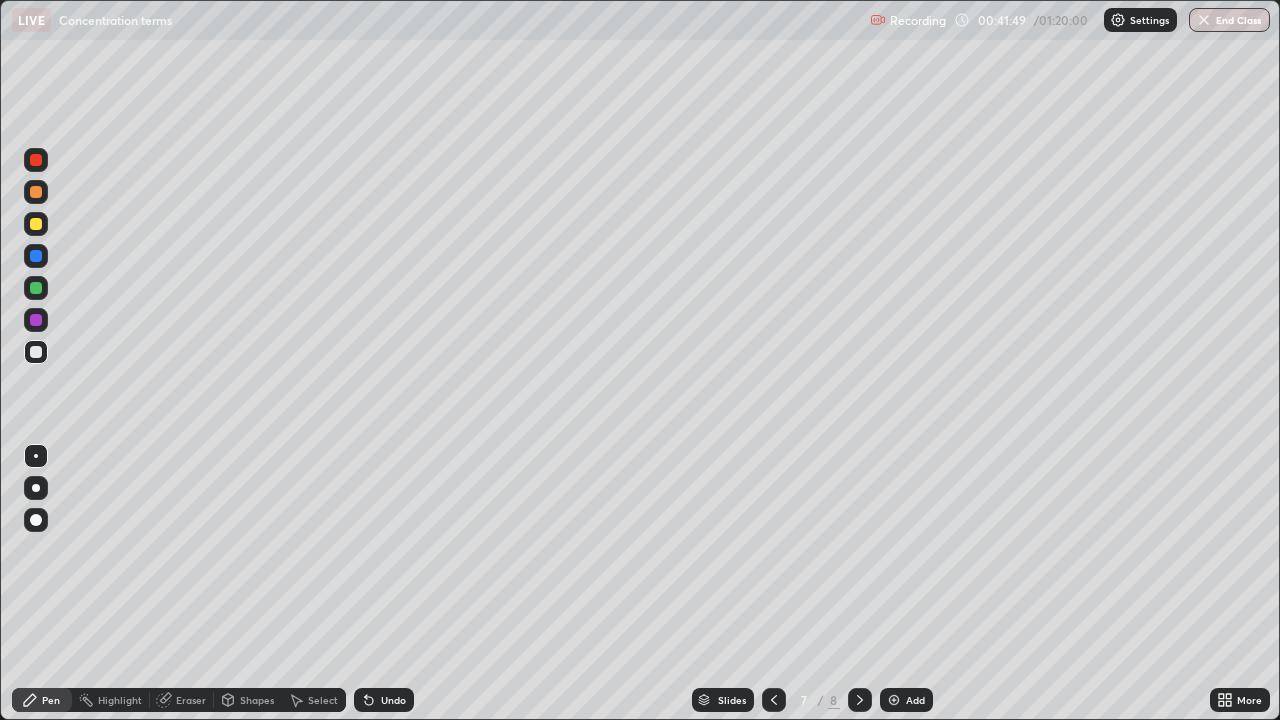 click 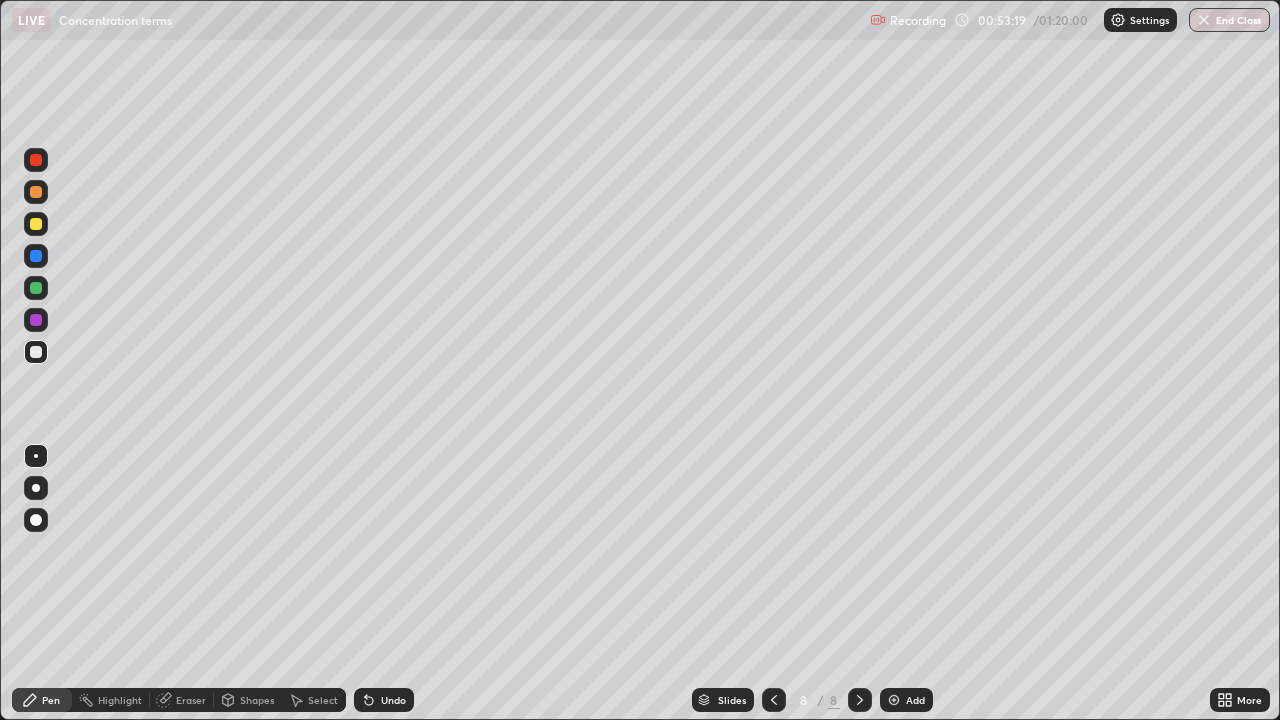 click on "Add" at bounding box center [906, 700] 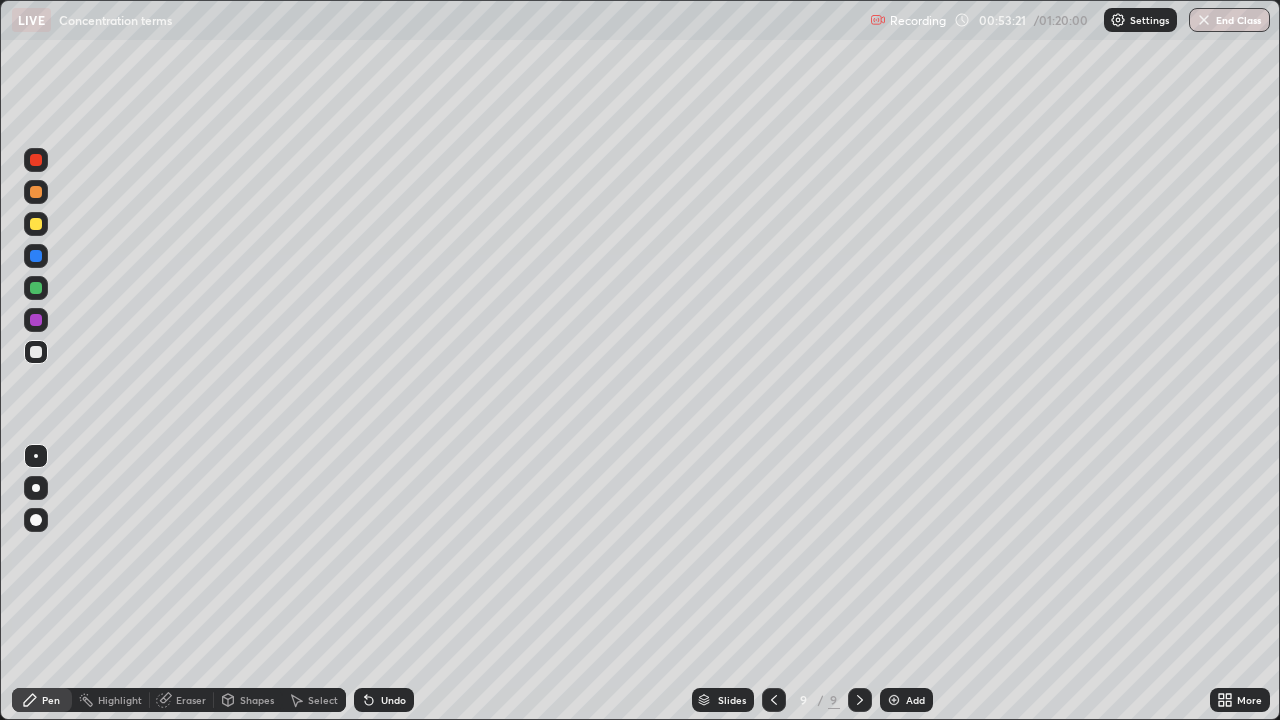 click at bounding box center [36, 224] 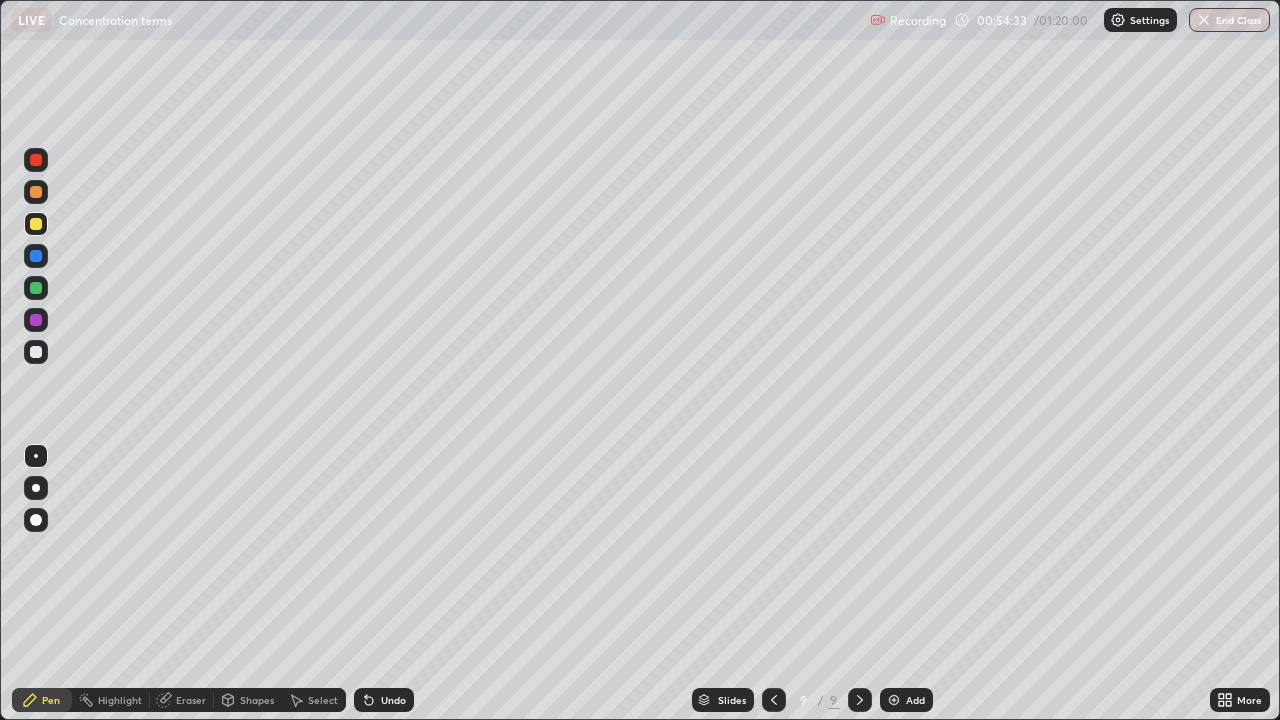 click at bounding box center [774, 700] 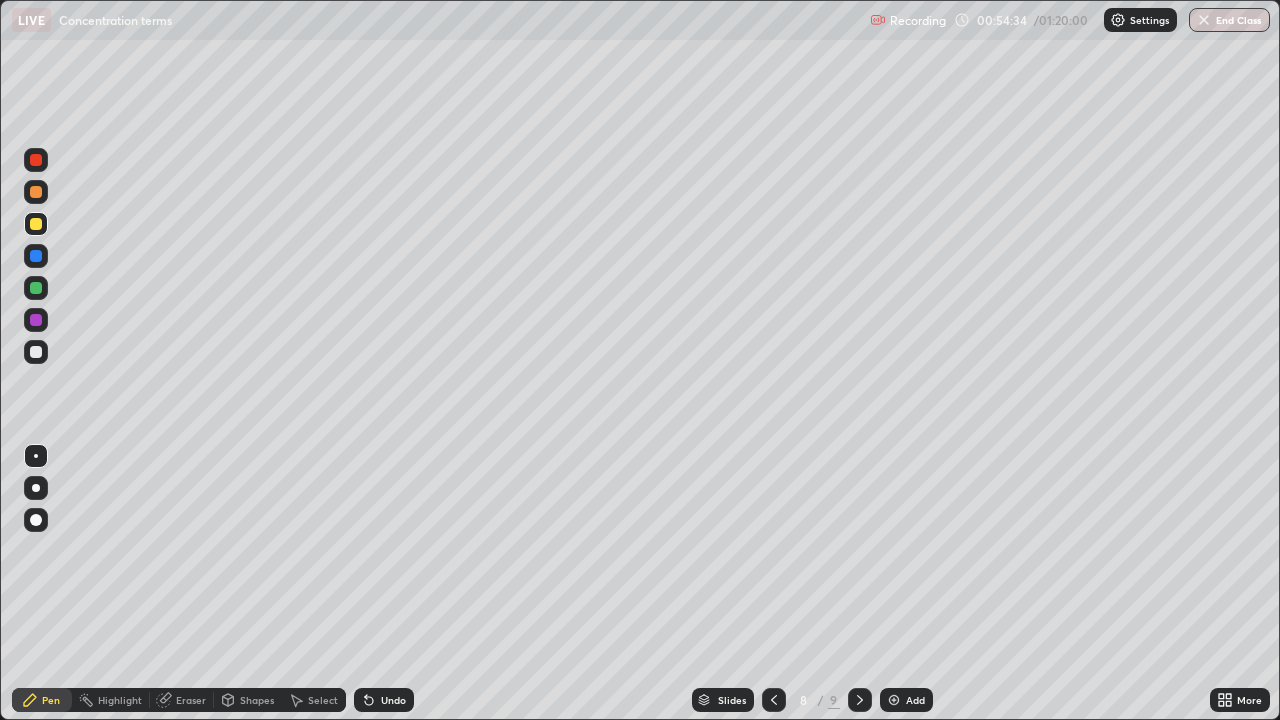 click 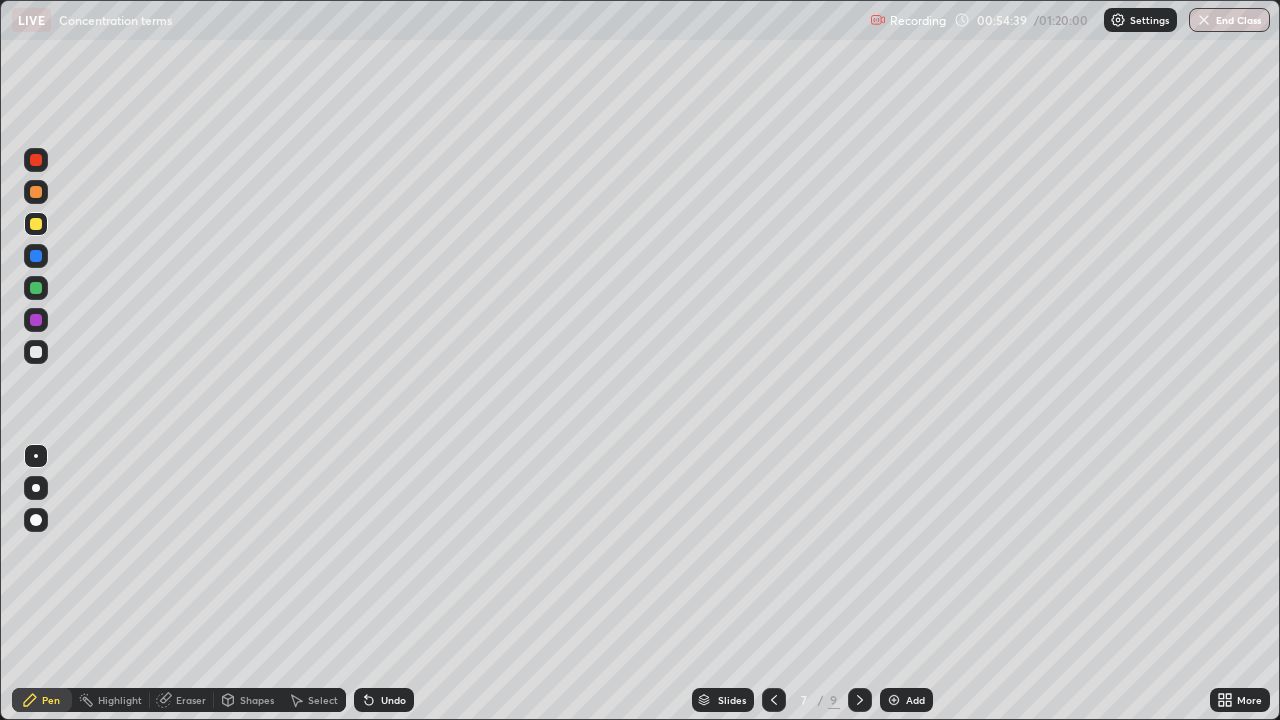 click 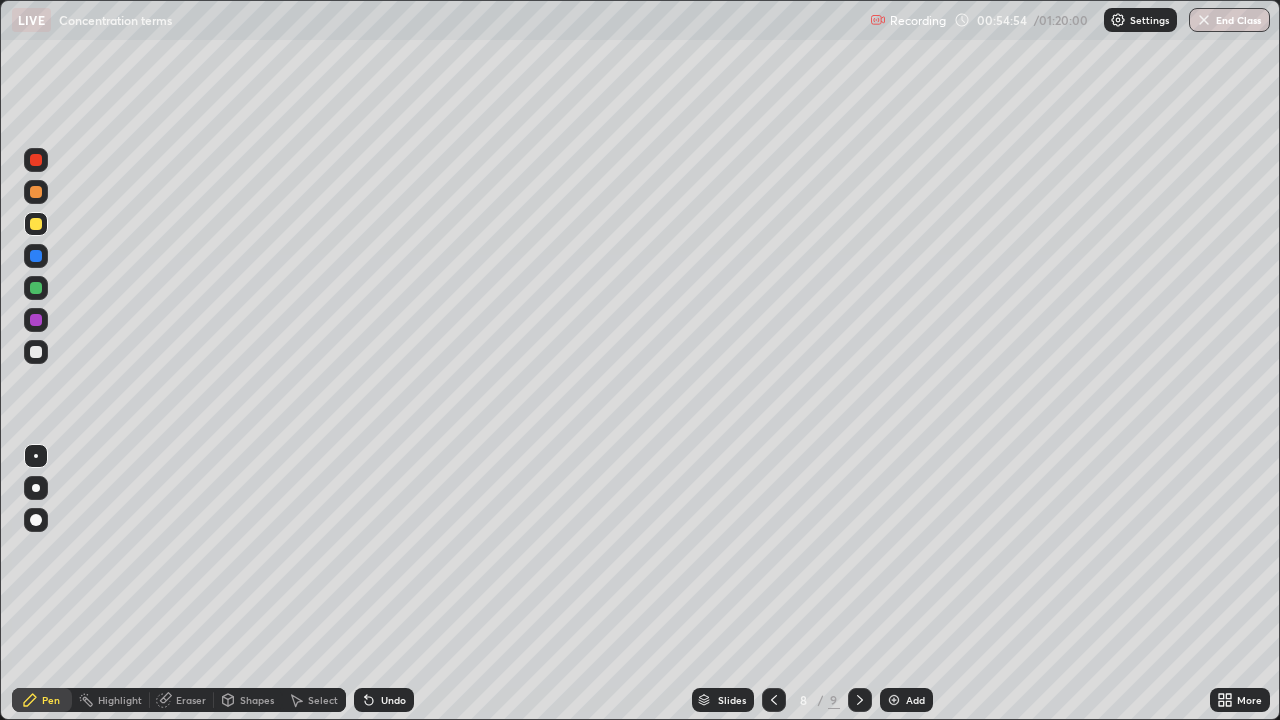 click at bounding box center (36, 288) 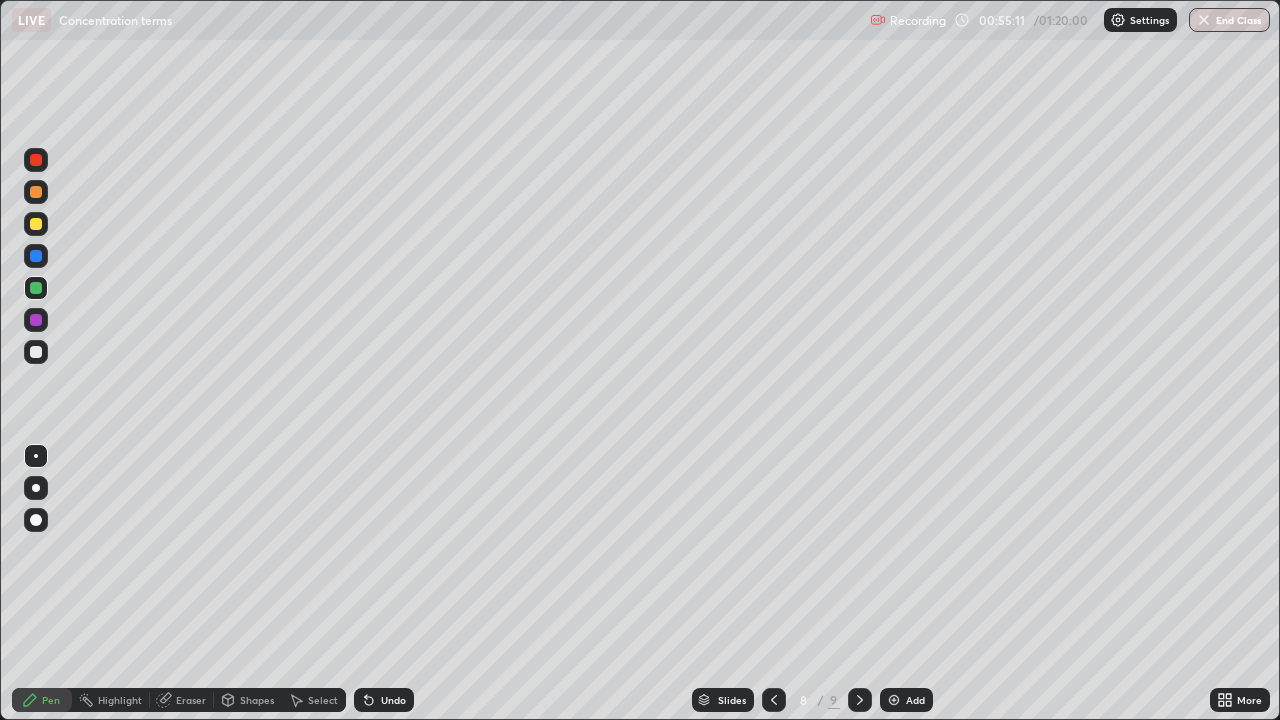 click 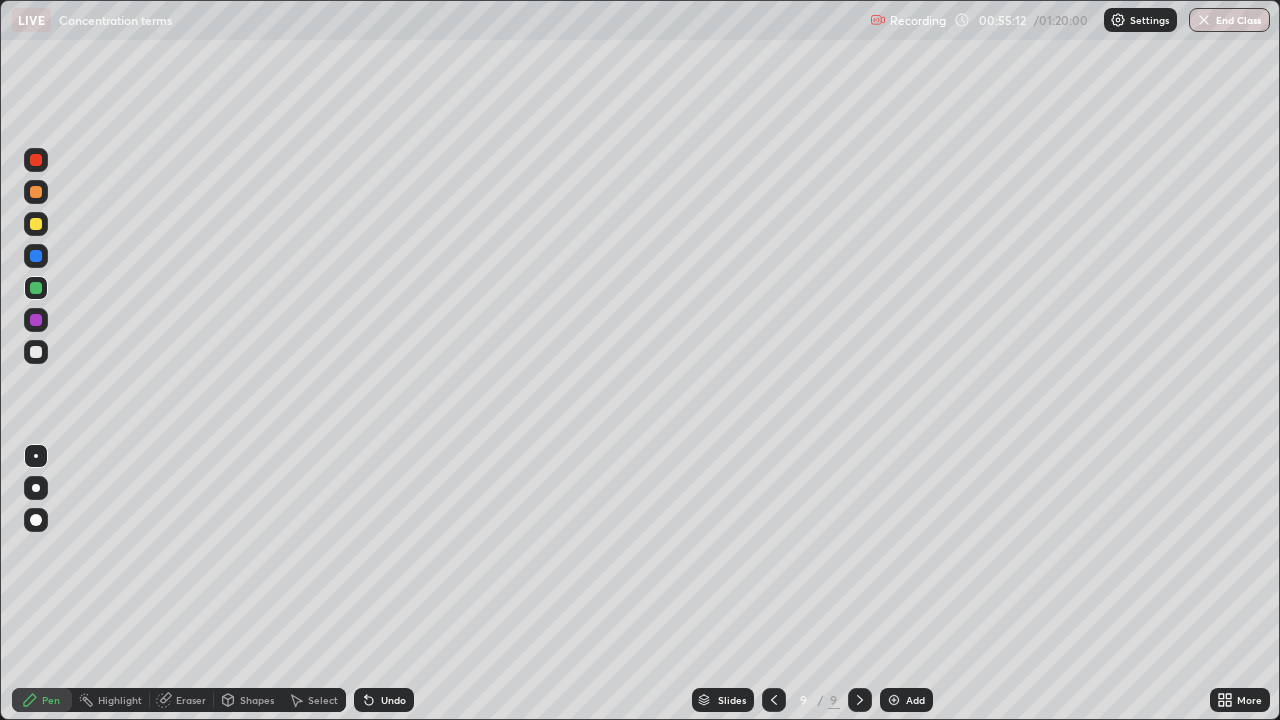 click on "Add" at bounding box center (906, 700) 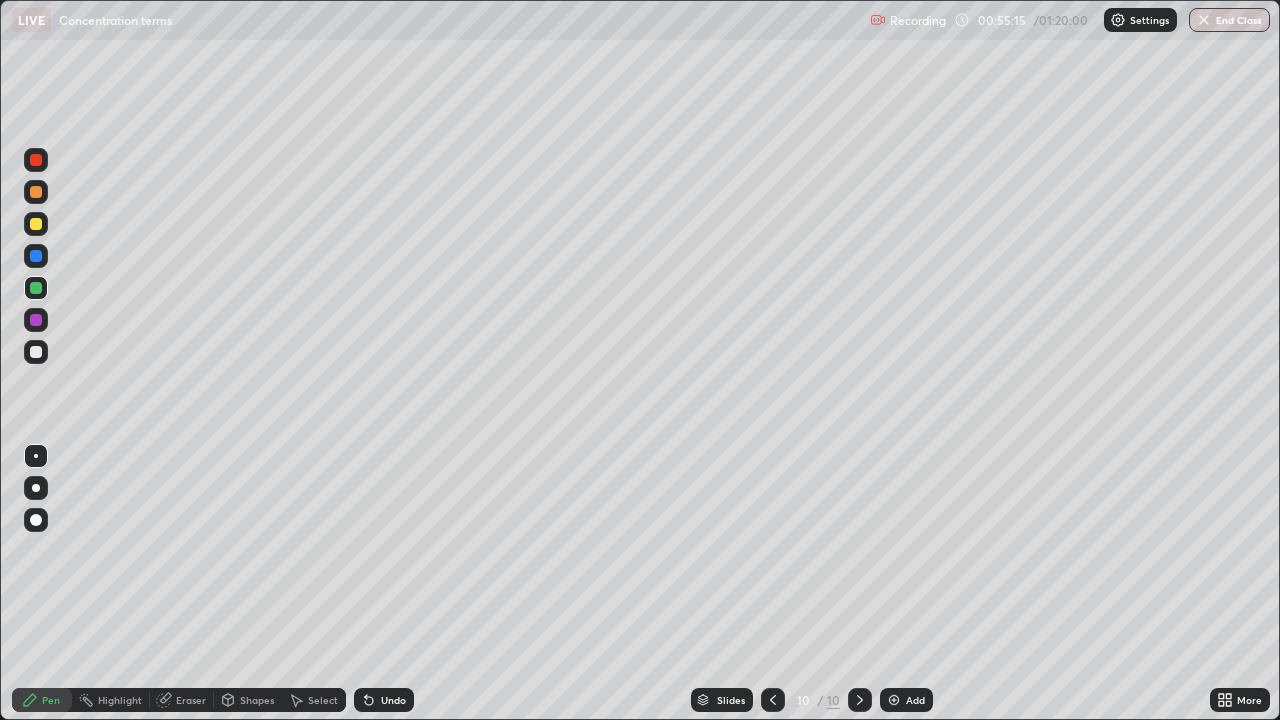 click at bounding box center [36, 224] 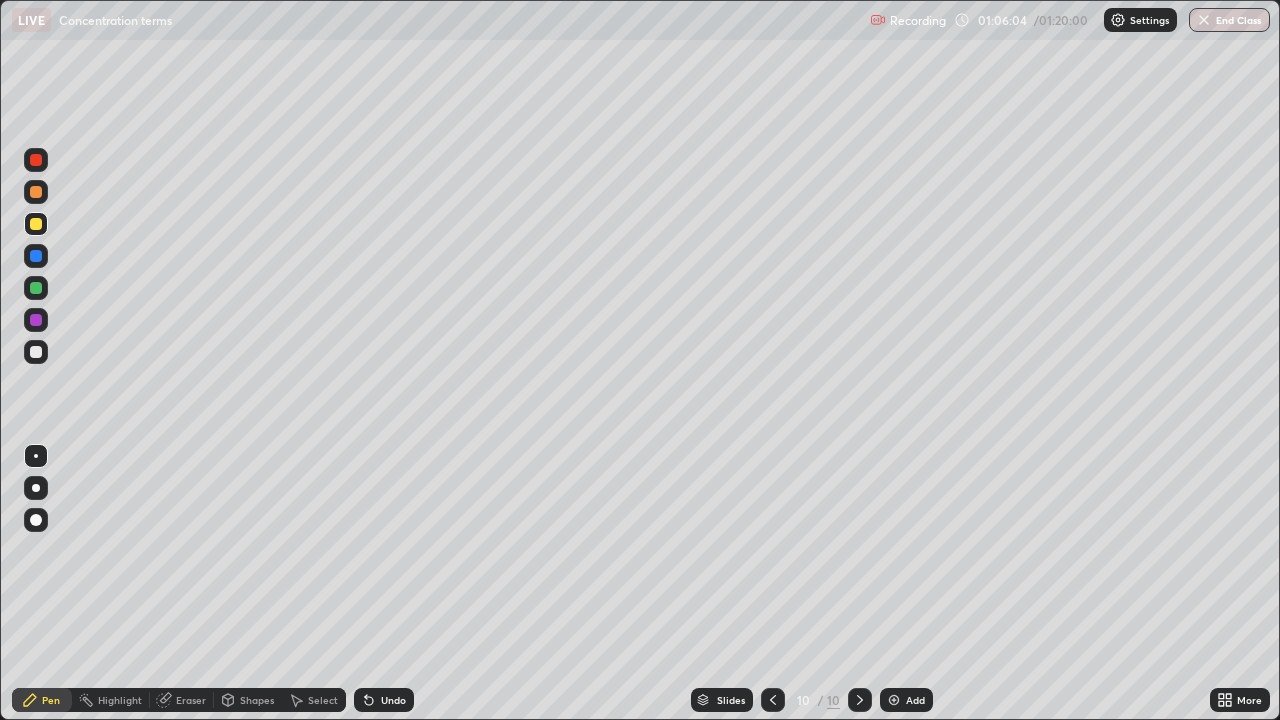click at bounding box center [36, 288] 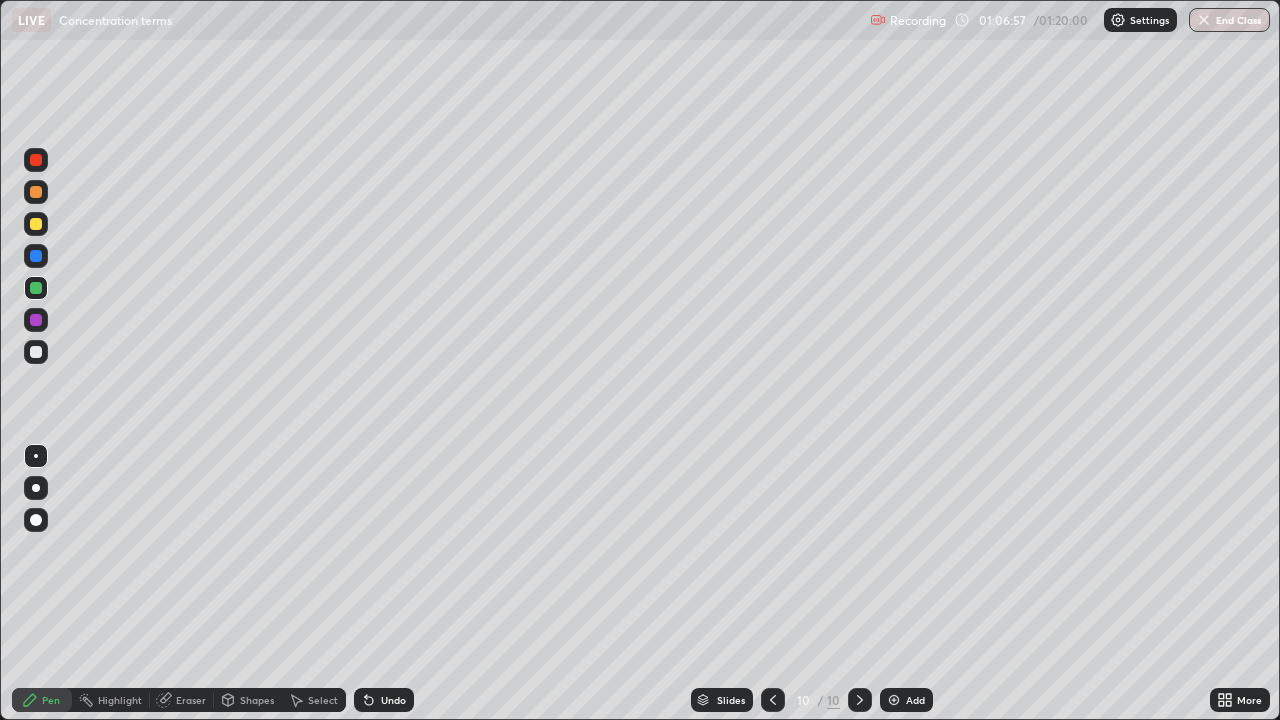 click at bounding box center [36, 256] 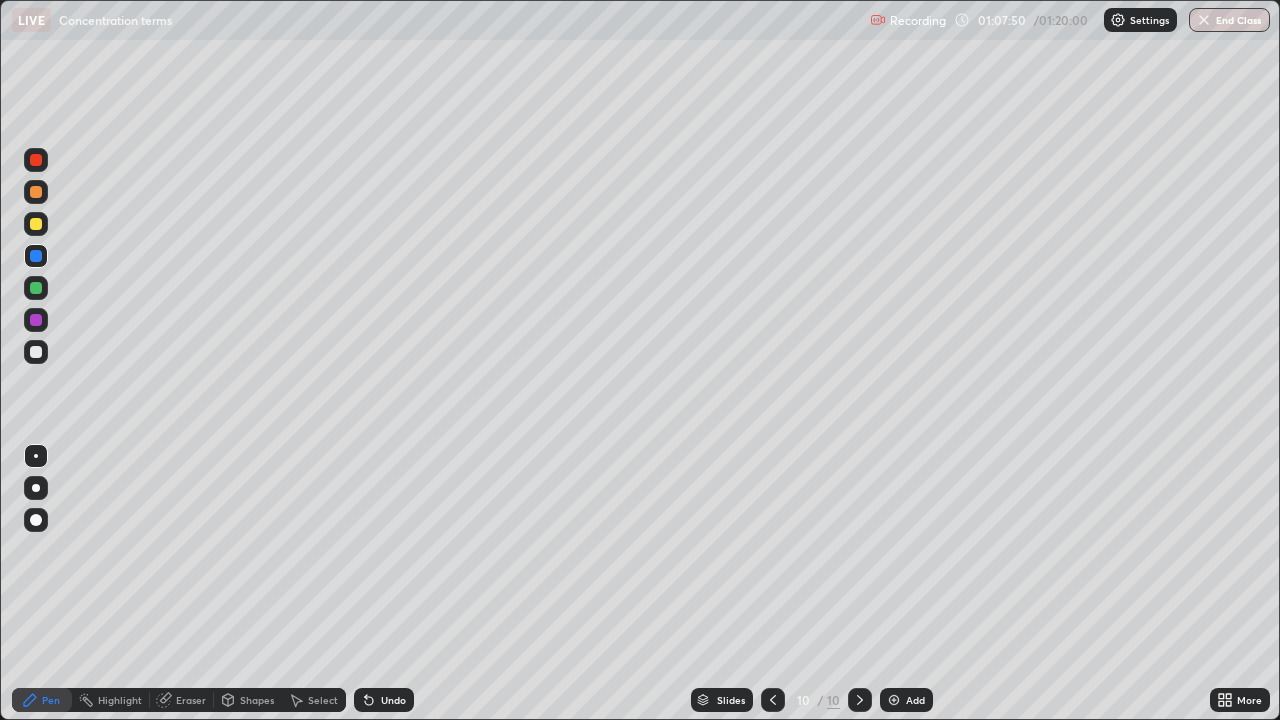 click on "Eraser" at bounding box center [191, 700] 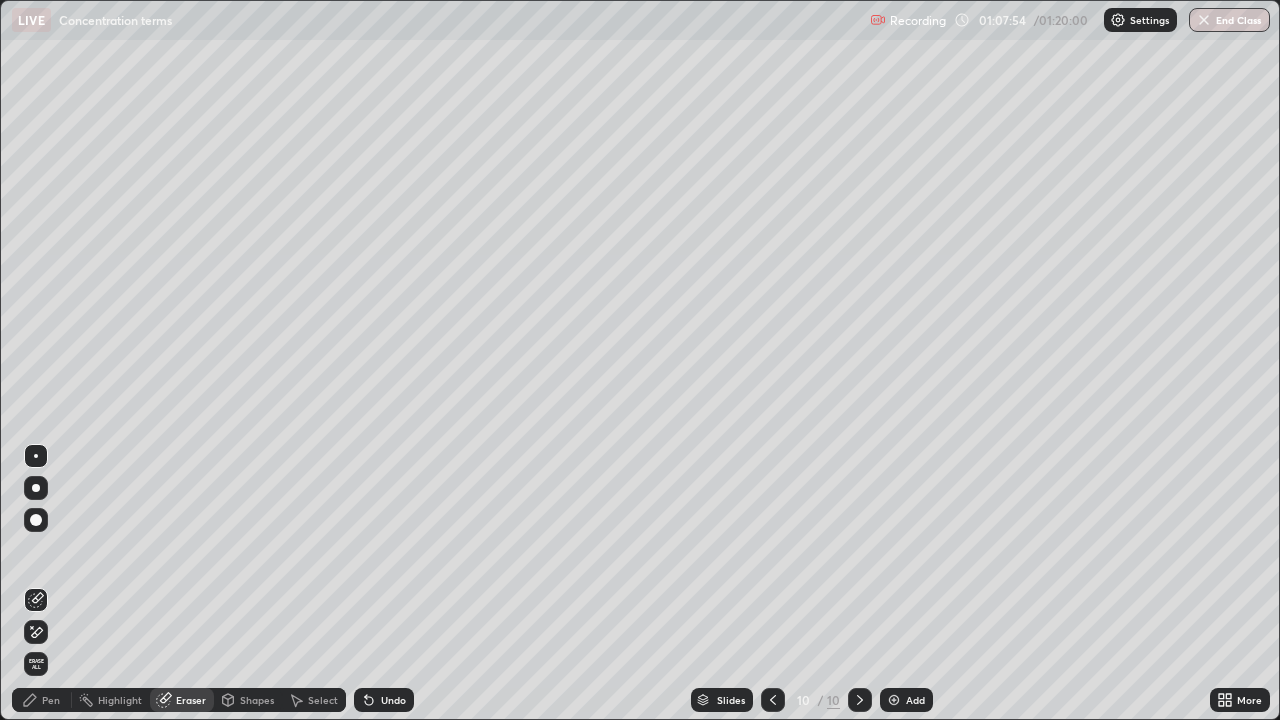 click on "Pen" at bounding box center (51, 700) 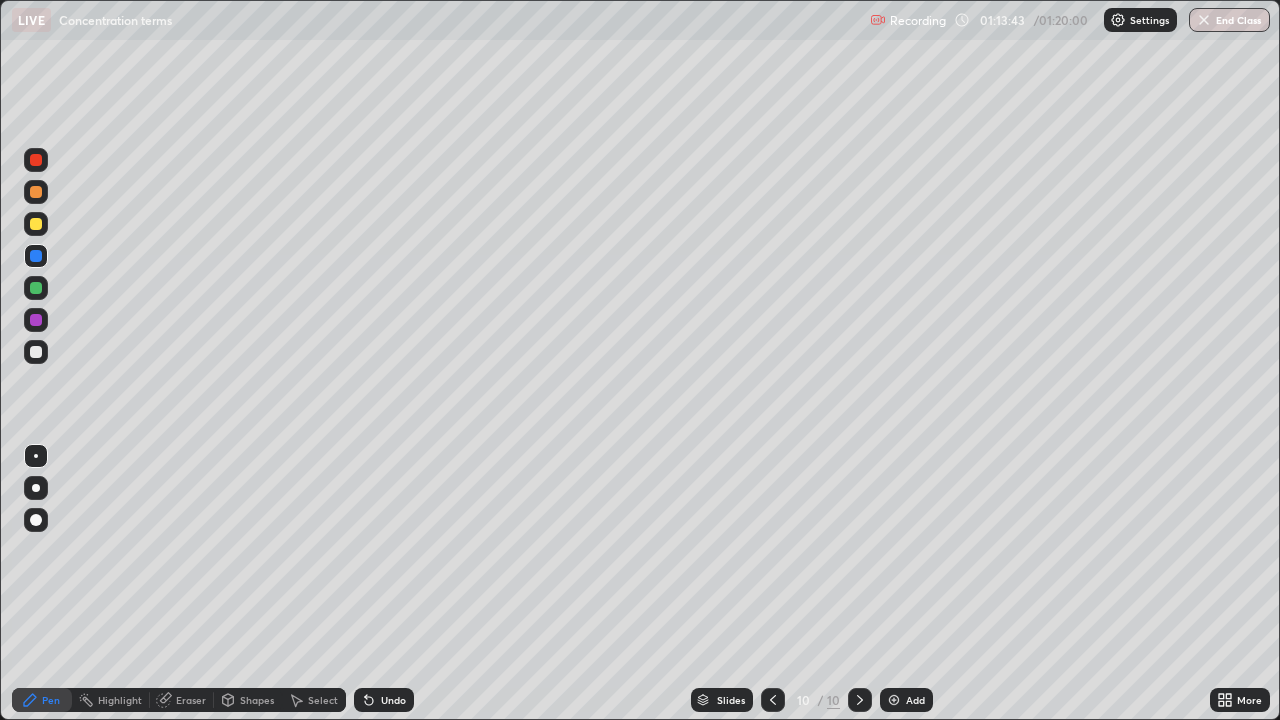 click on "Add" at bounding box center [915, 700] 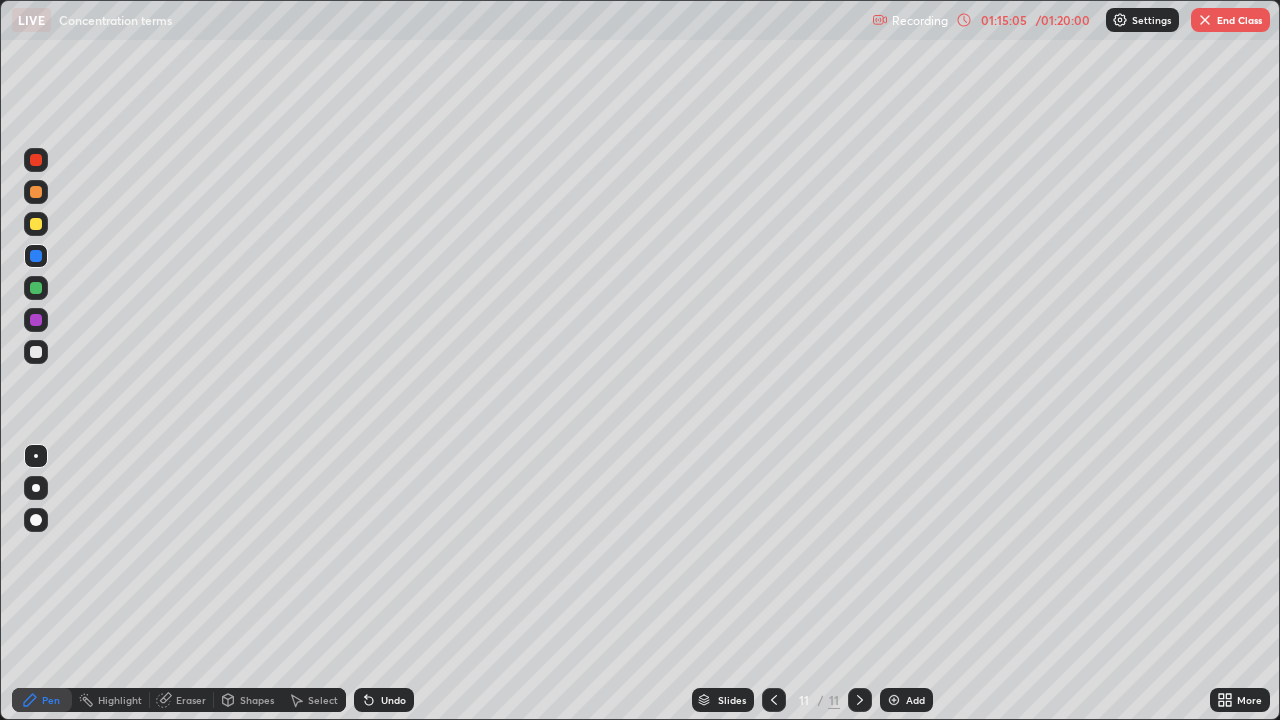 click on "End Class" at bounding box center [1230, 20] 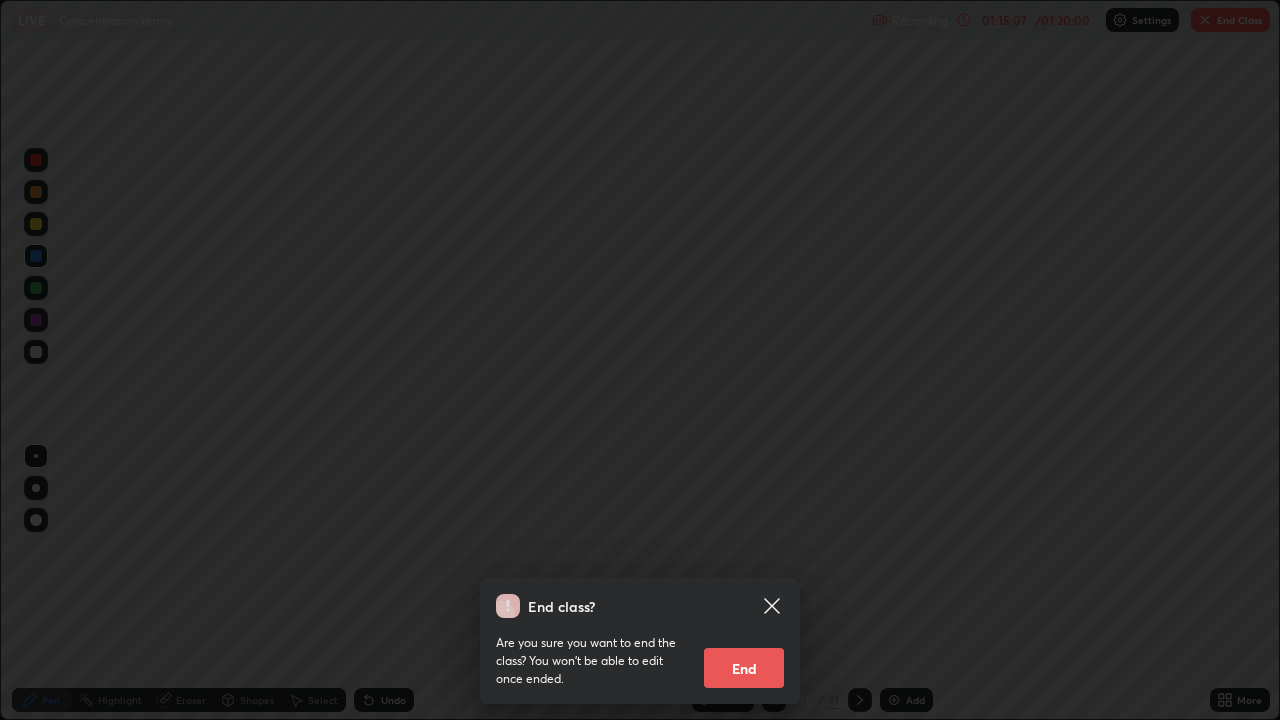 click on "End" at bounding box center (744, 668) 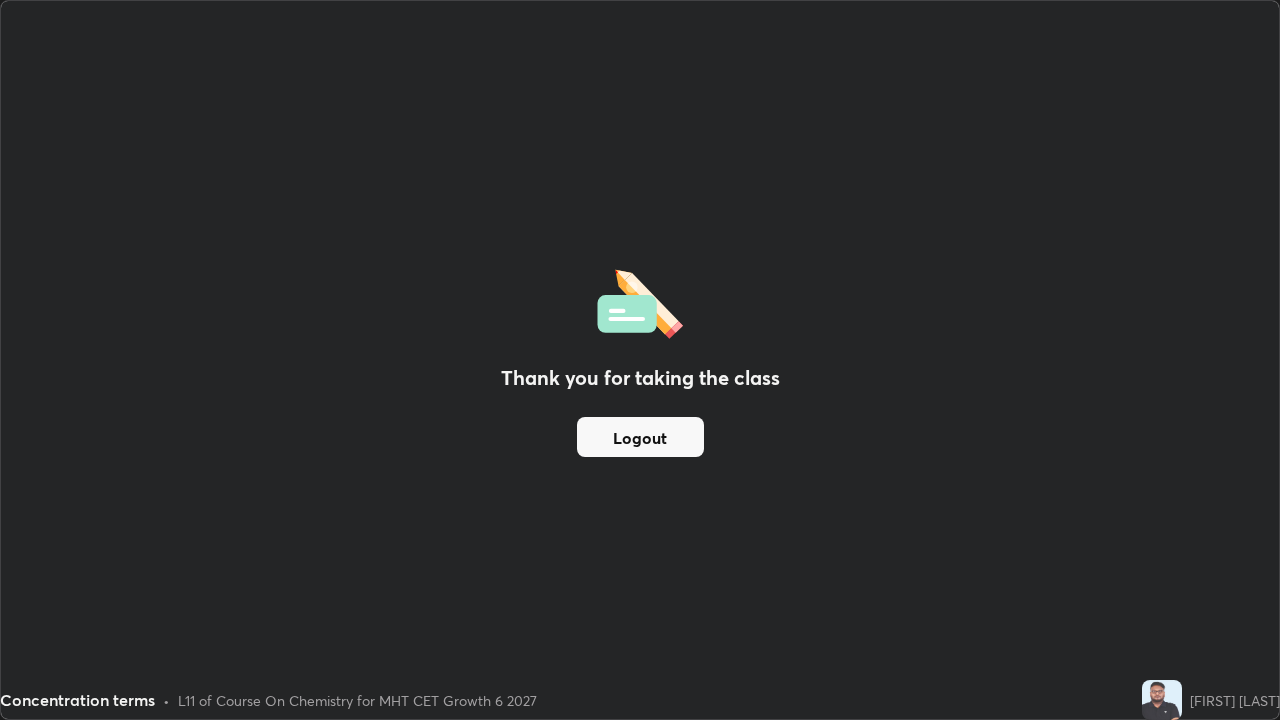click on "Logout" at bounding box center [640, 437] 